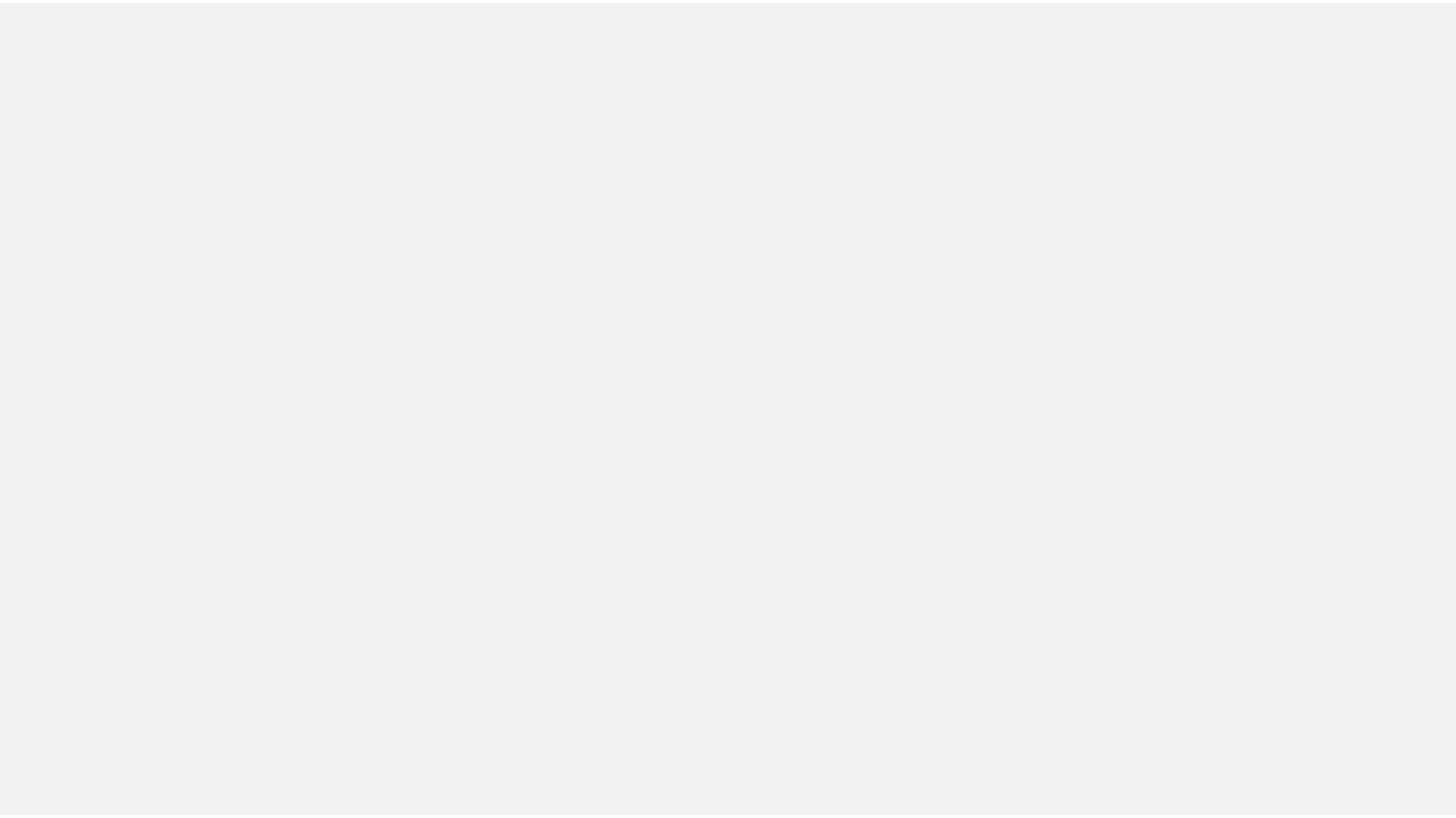 scroll, scrollTop: 0, scrollLeft: 0, axis: both 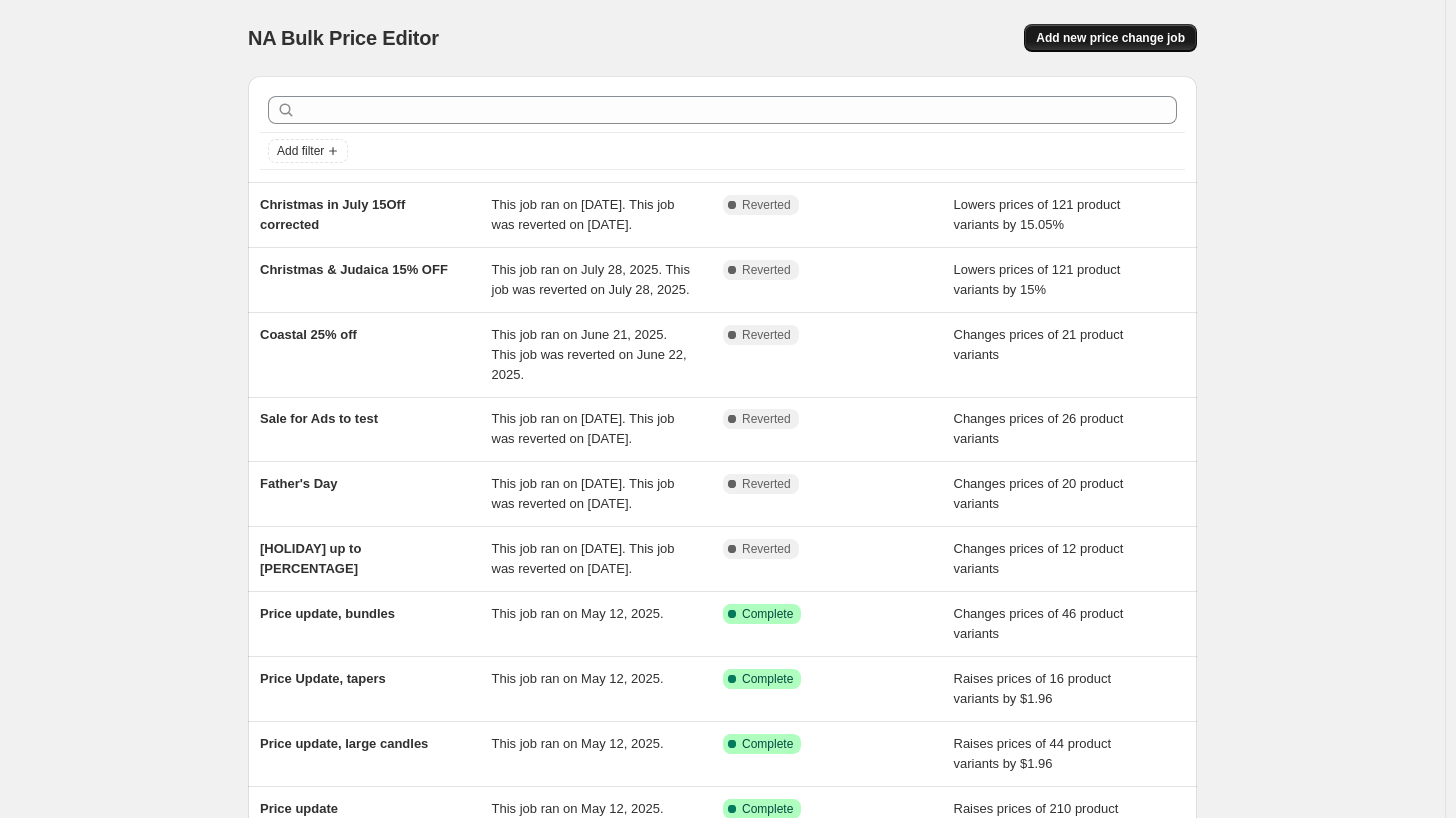 click on "Add new price change job" at bounding box center [1110, 38] 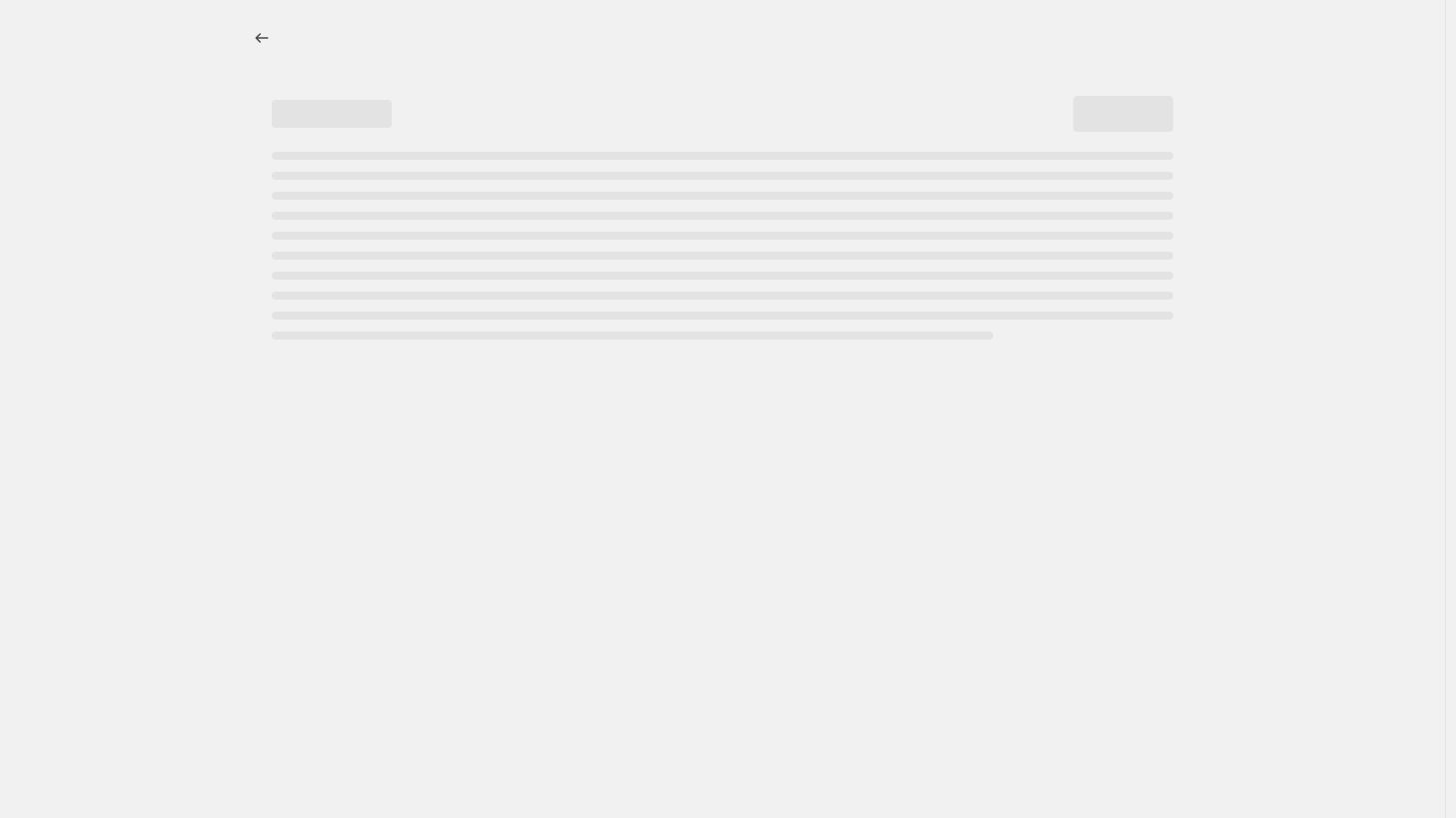 select on "percentage" 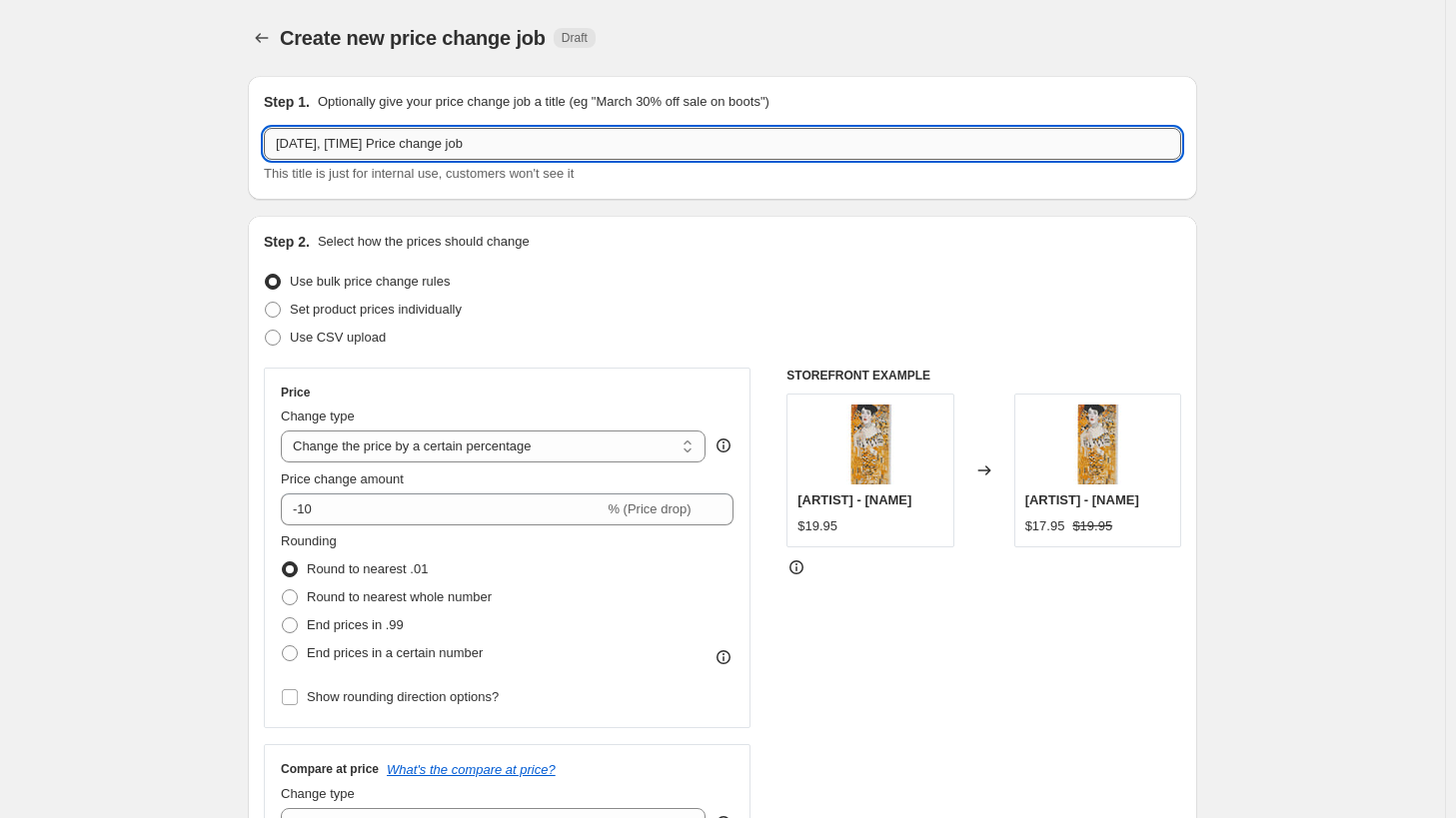 click on "[DATE], [TIME] Price change job" at bounding box center [723, 144] 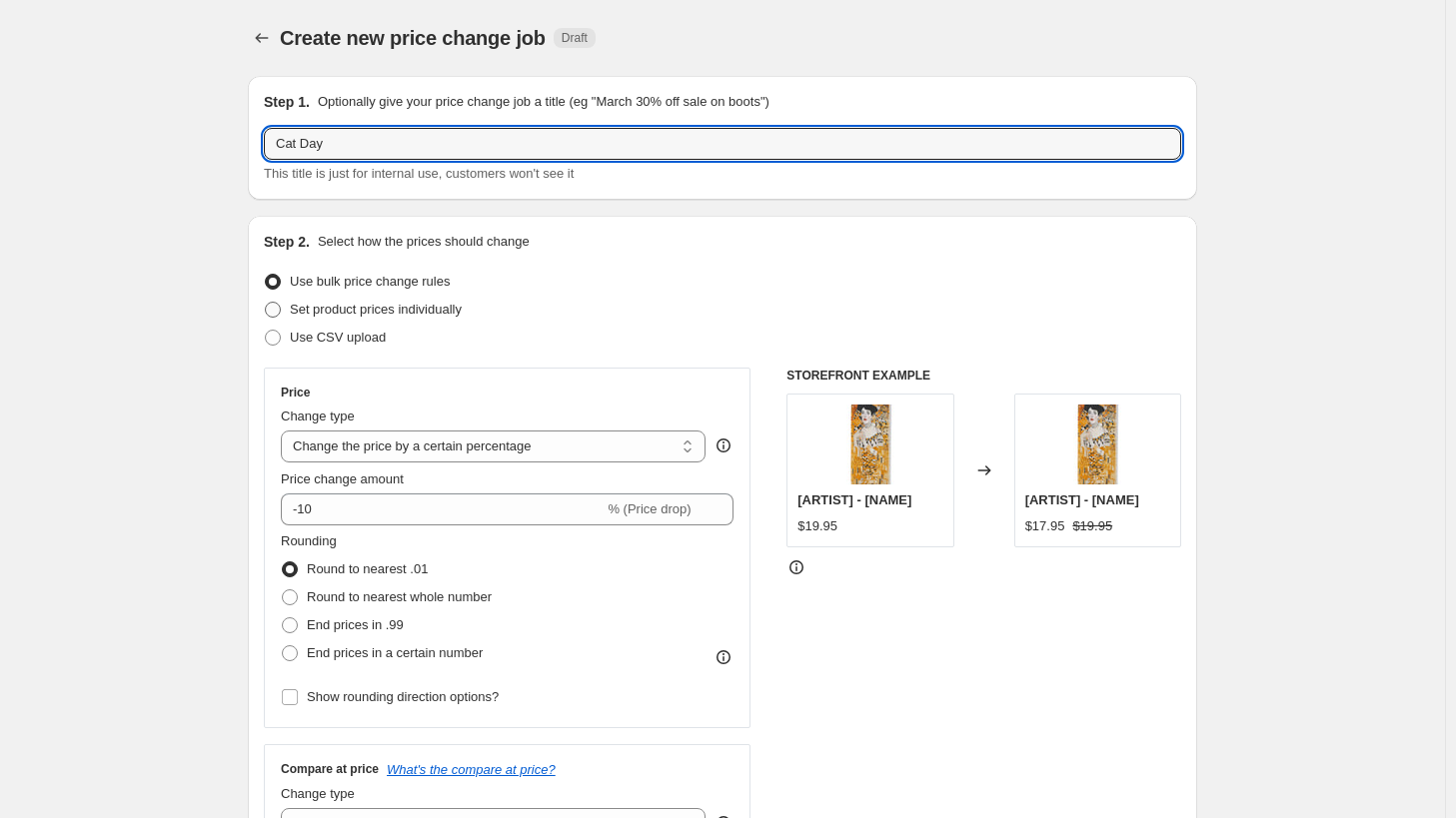 type on "Cat Day" 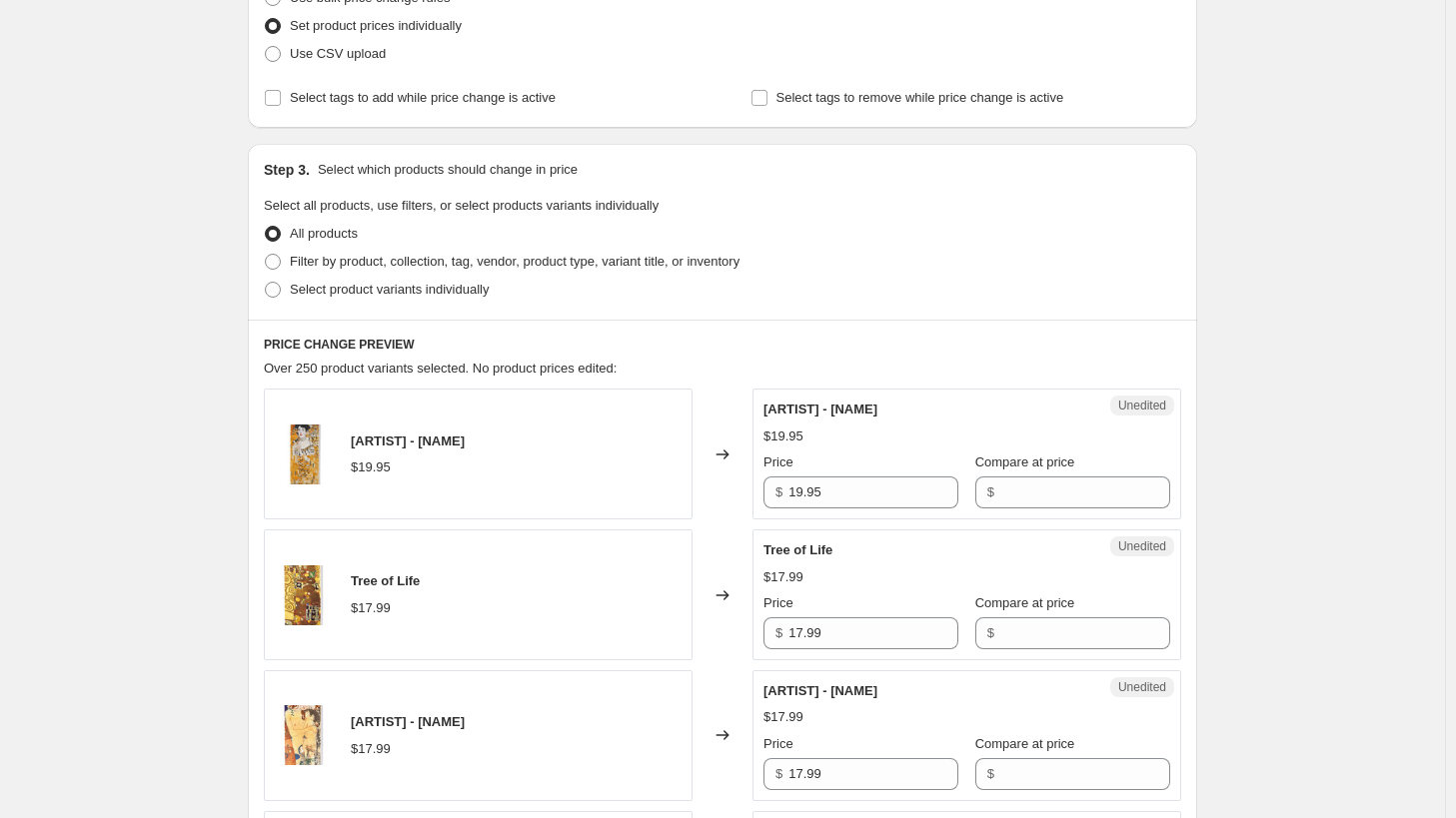 scroll, scrollTop: 300, scrollLeft: 0, axis: vertical 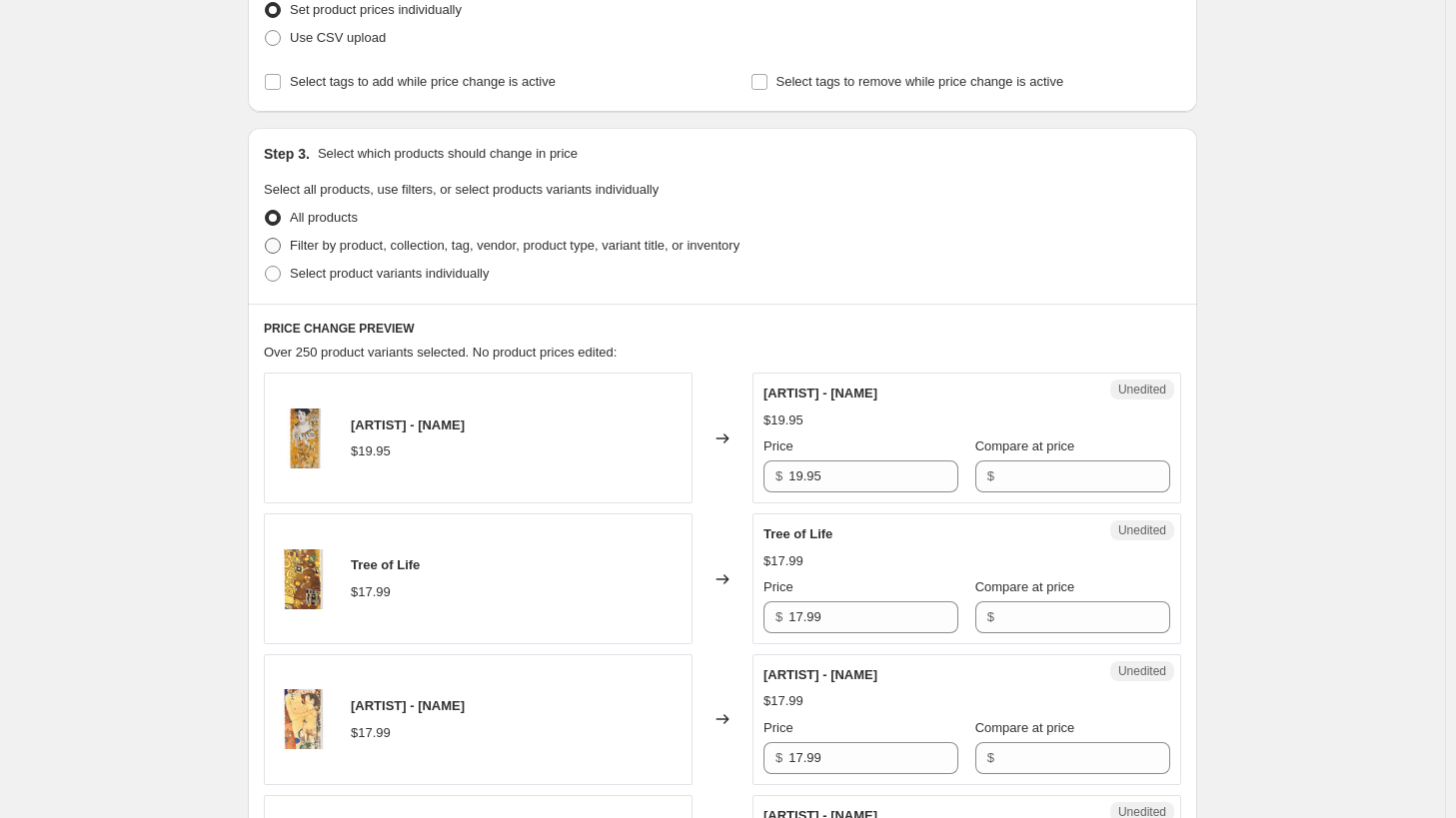 click on "Filter by product, collection, tag, vendor, product type, variant title, or inventory" at bounding box center [515, 245] 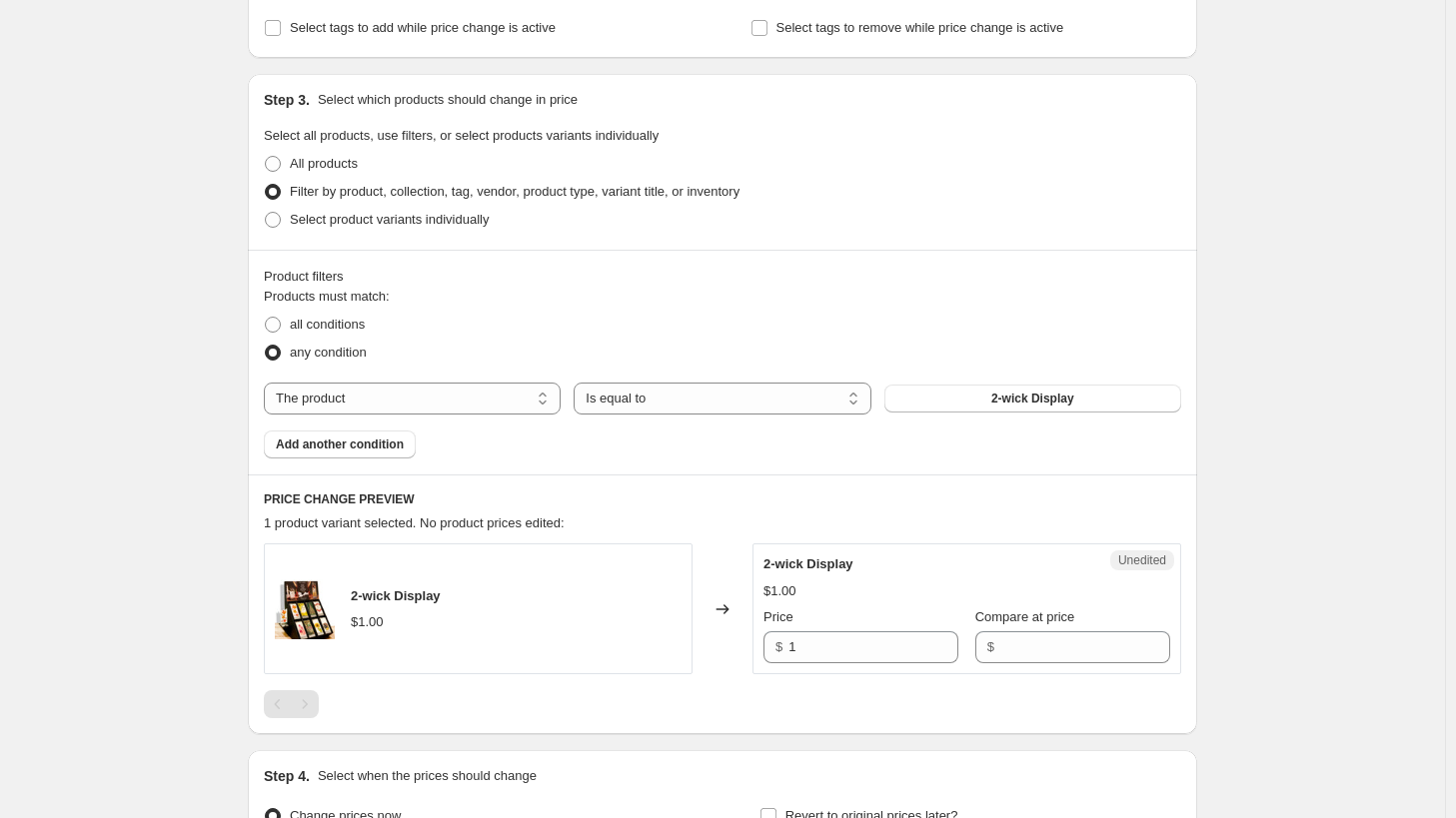 scroll, scrollTop: 400, scrollLeft: 0, axis: vertical 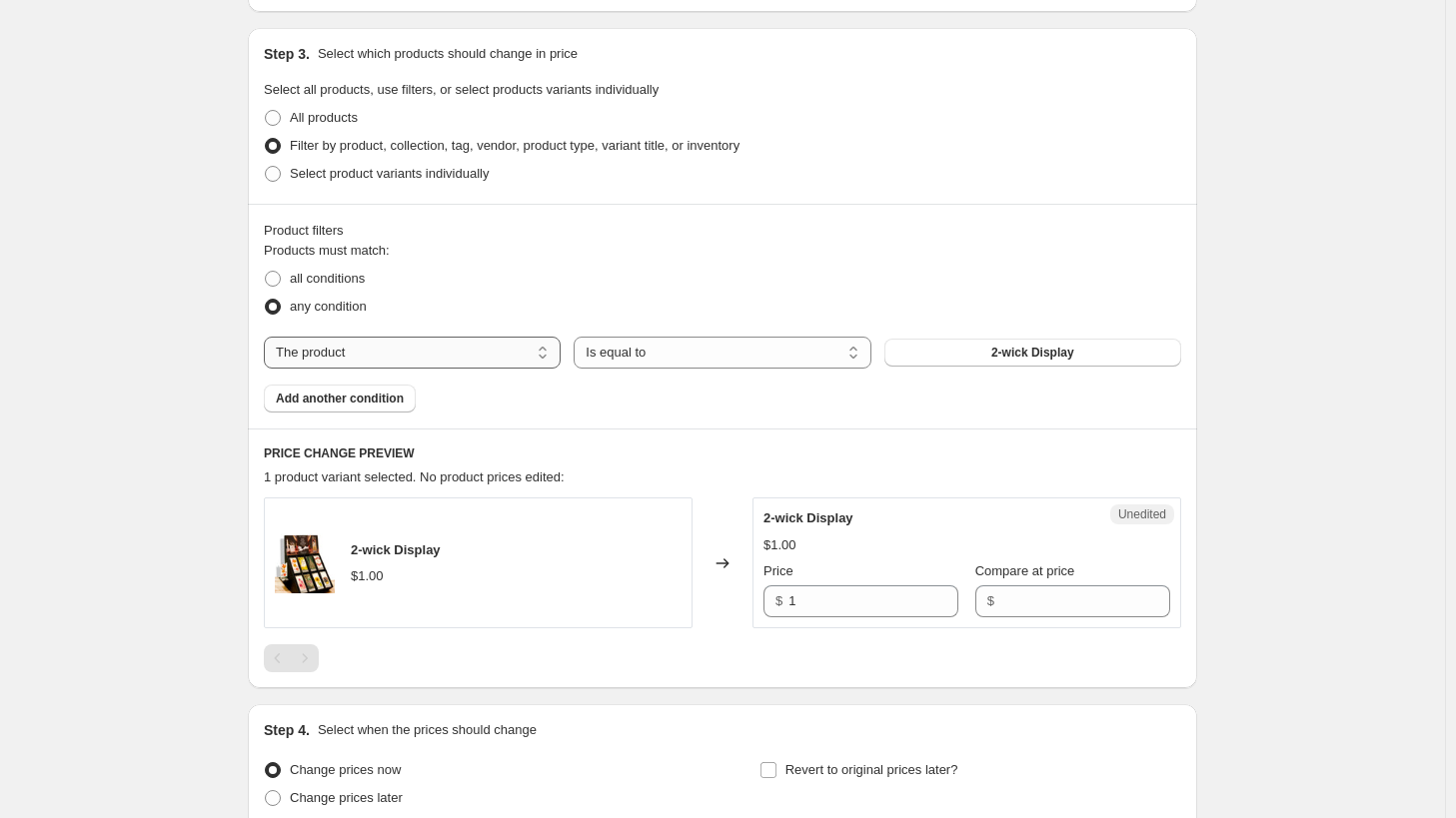 click on "The product The product's collection The product's tag The product's vendor The product's type The product's status The variant's title Inventory quantity" at bounding box center [412, 353] 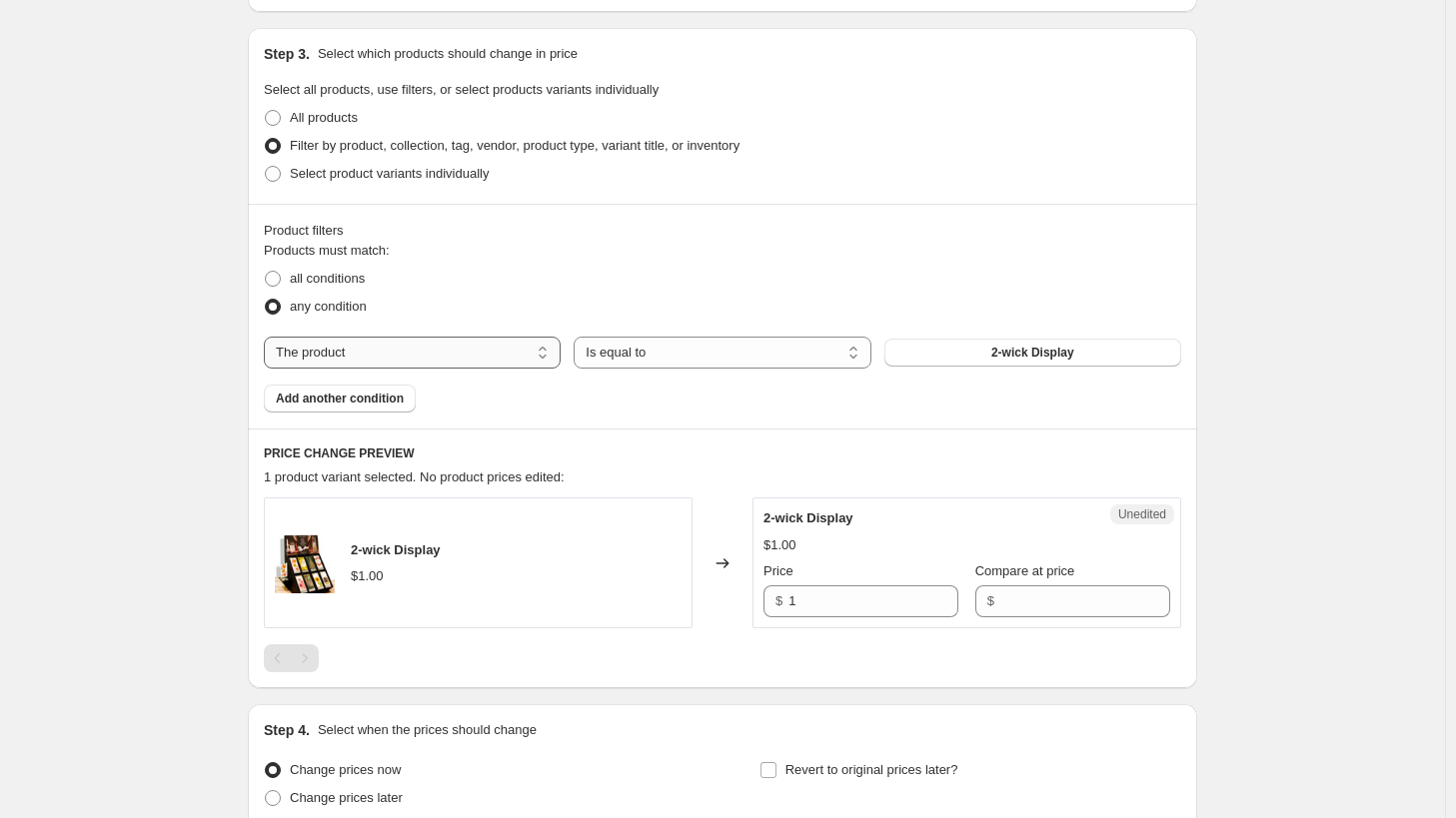 select on "collection" 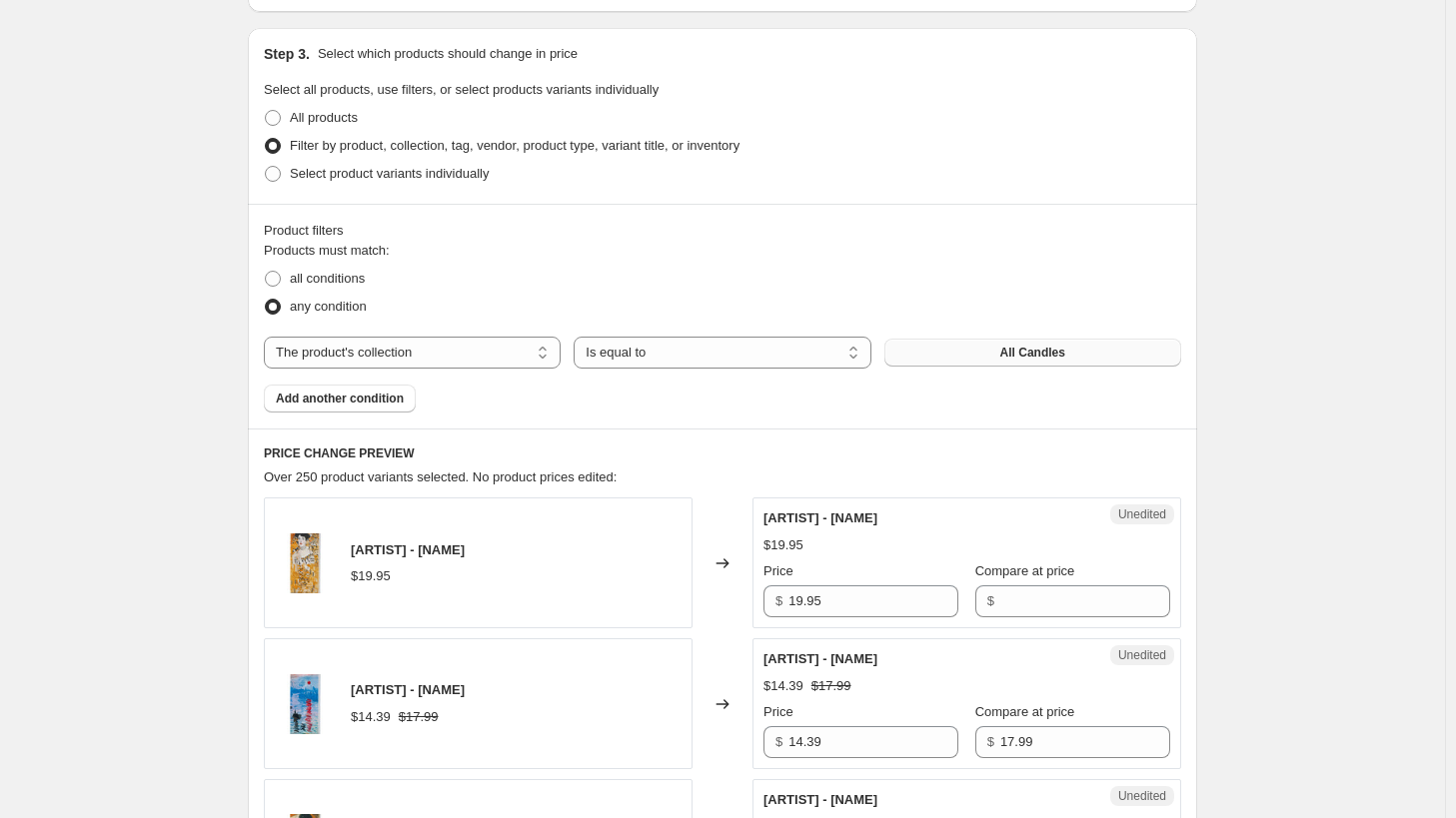 click on "All Candles" at bounding box center (1032, 353) 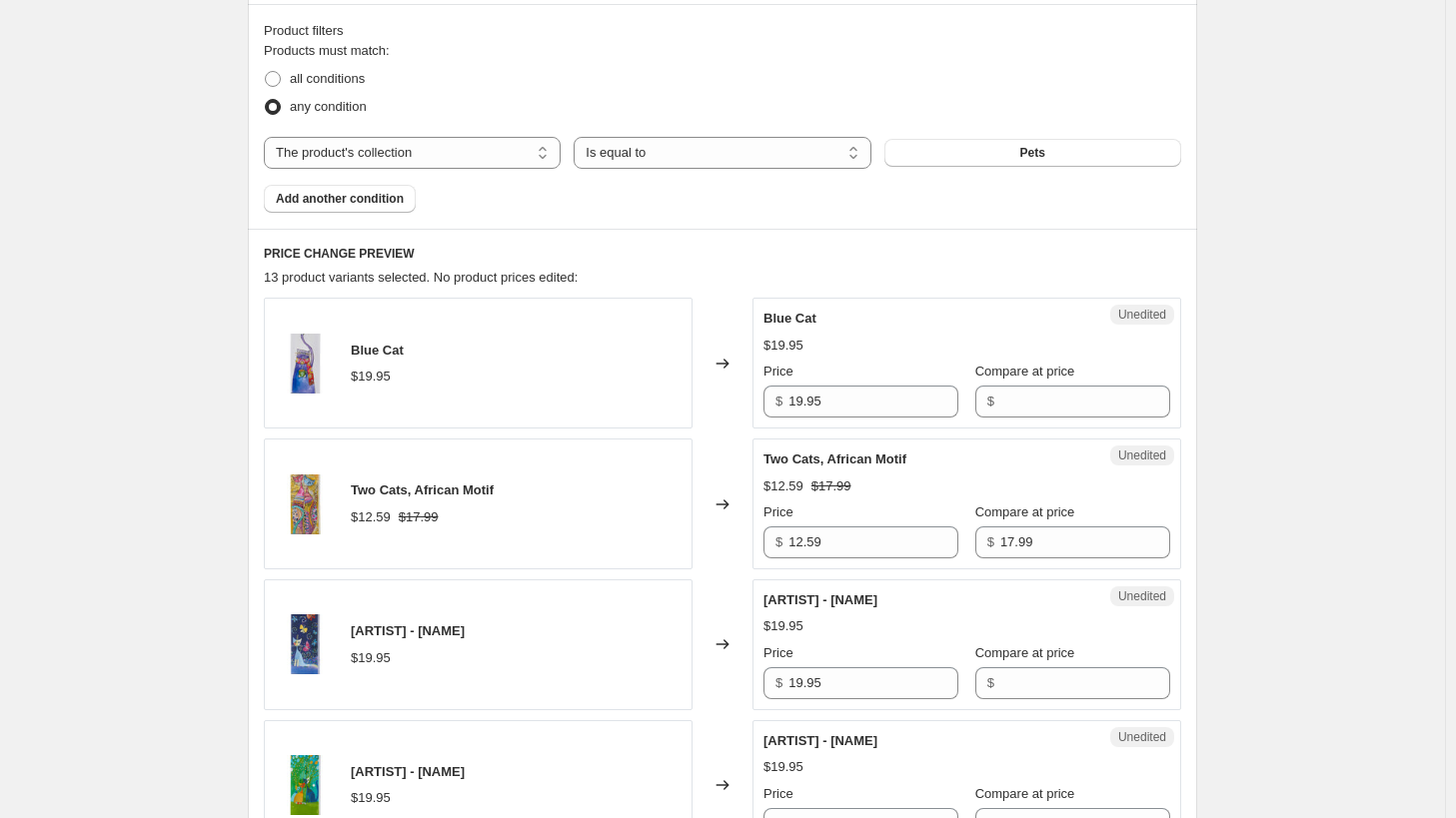 scroll, scrollTop: 699, scrollLeft: 0, axis: vertical 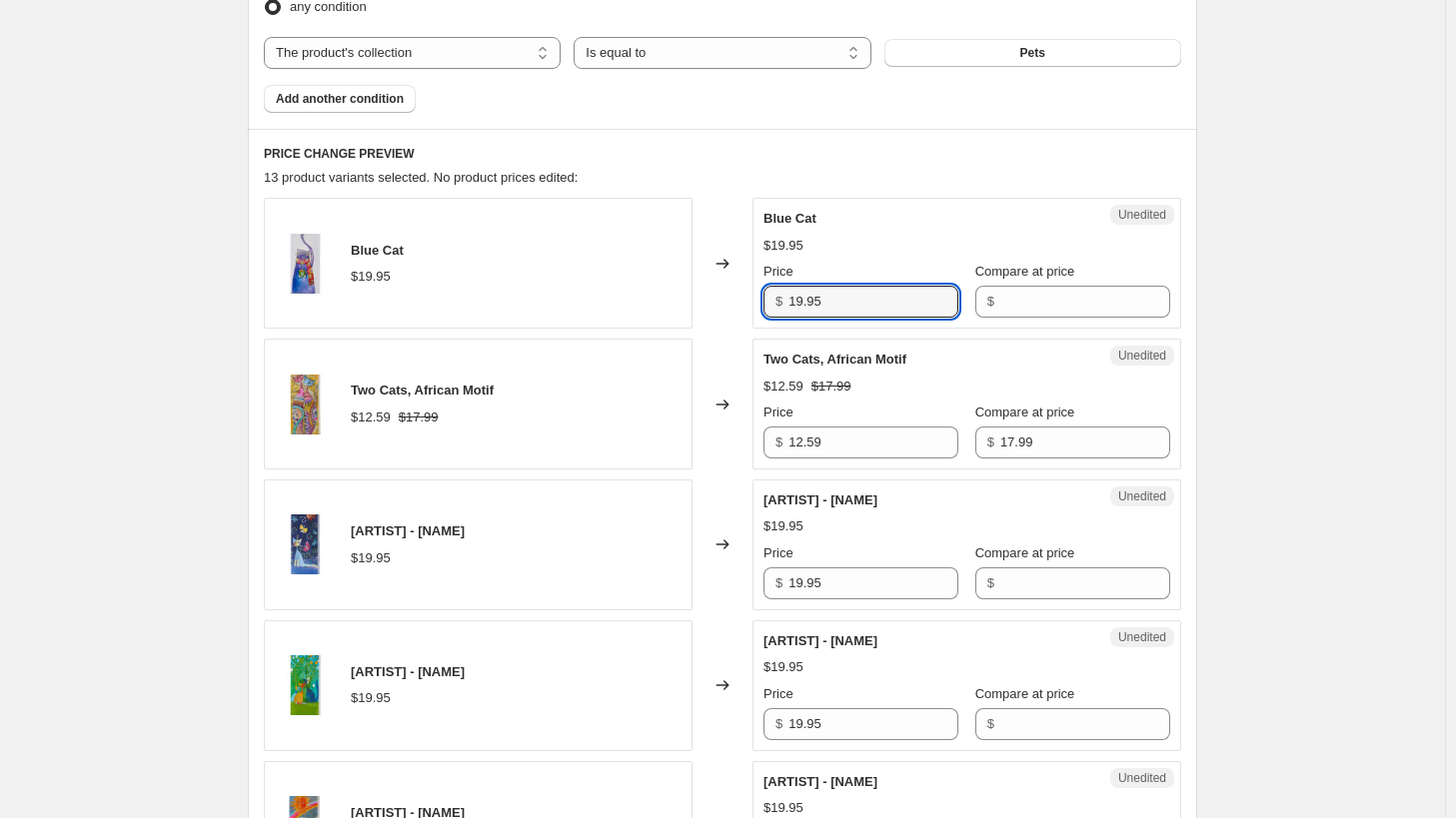 drag, startPoint x: 883, startPoint y: 303, endPoint x: 700, endPoint y: 303, distance: 183 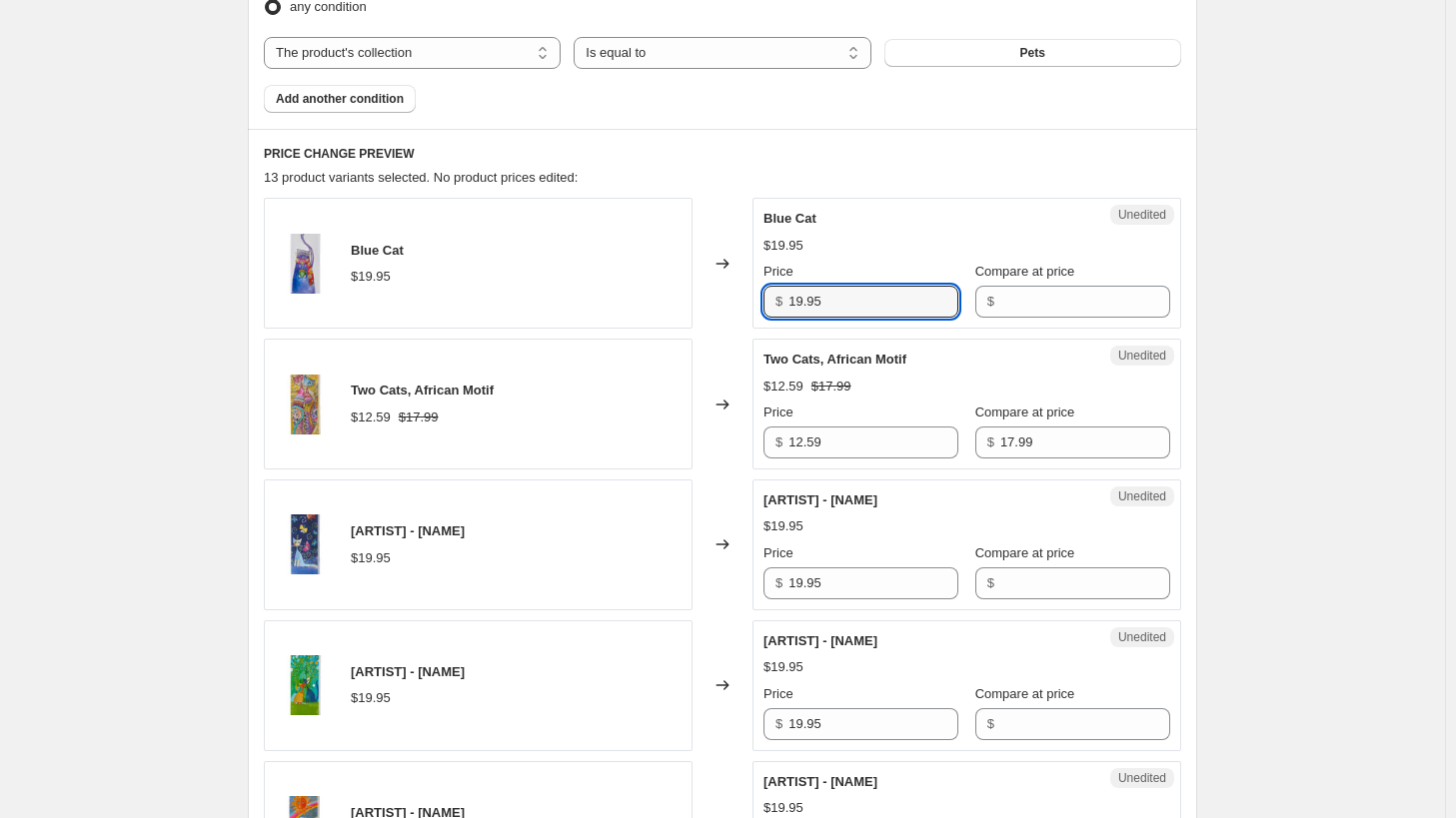 click on "Blue Cat $19.95 Changed to Unedited Blue Cat $19.95 Price $ 19.95 Compare at price $" at bounding box center [723, 263] 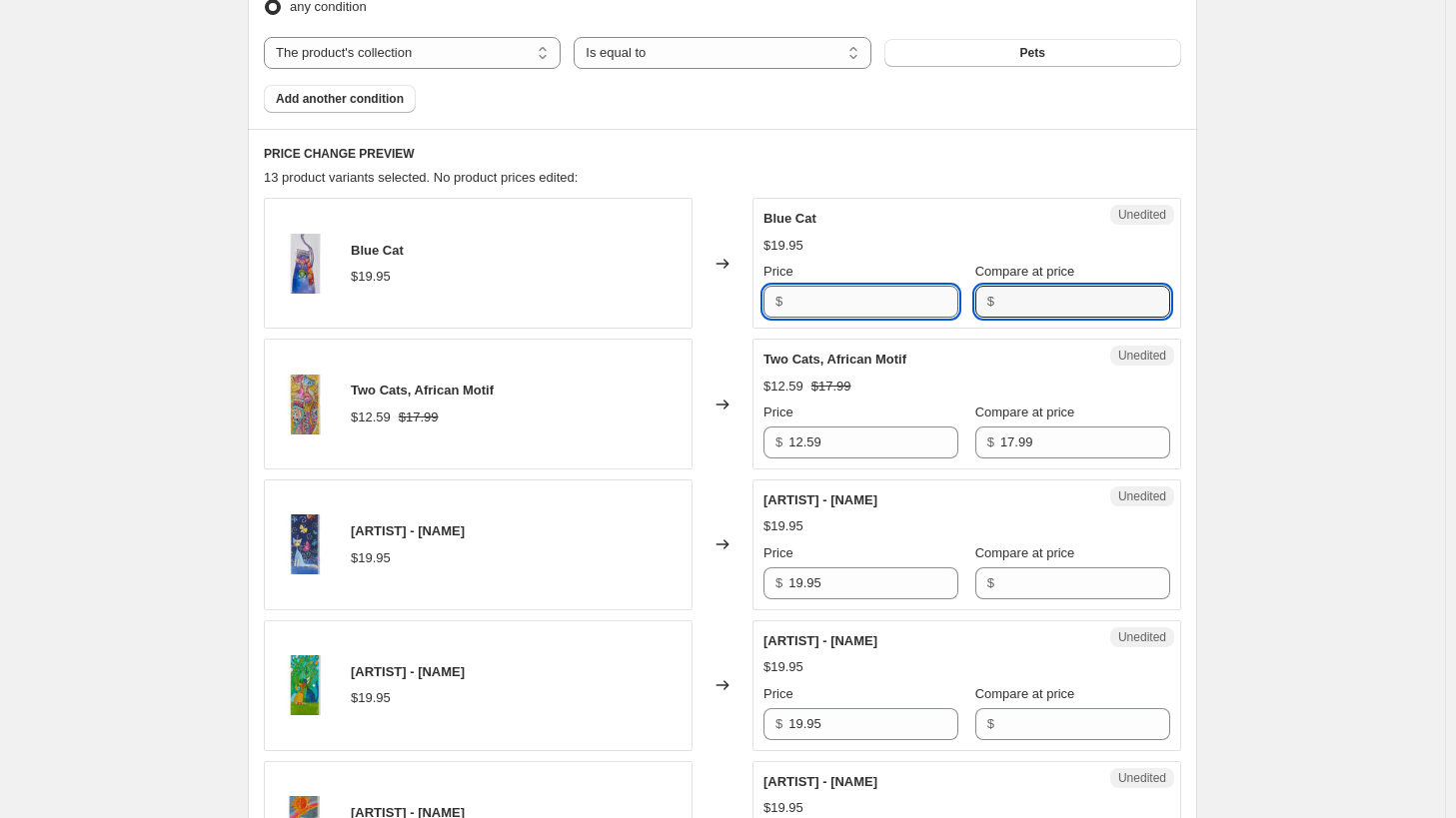 type on "19.95" 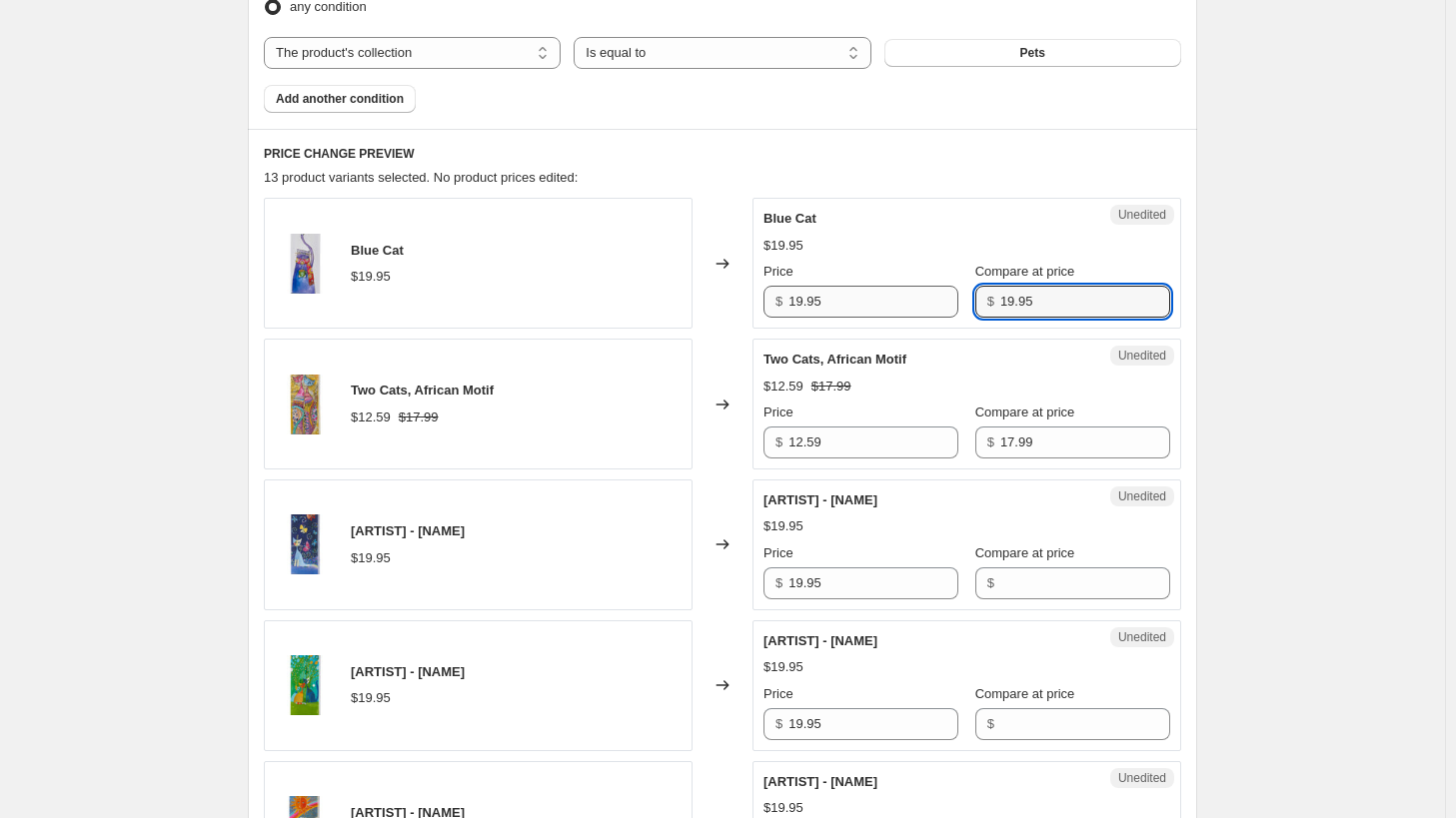 type on "19.95" 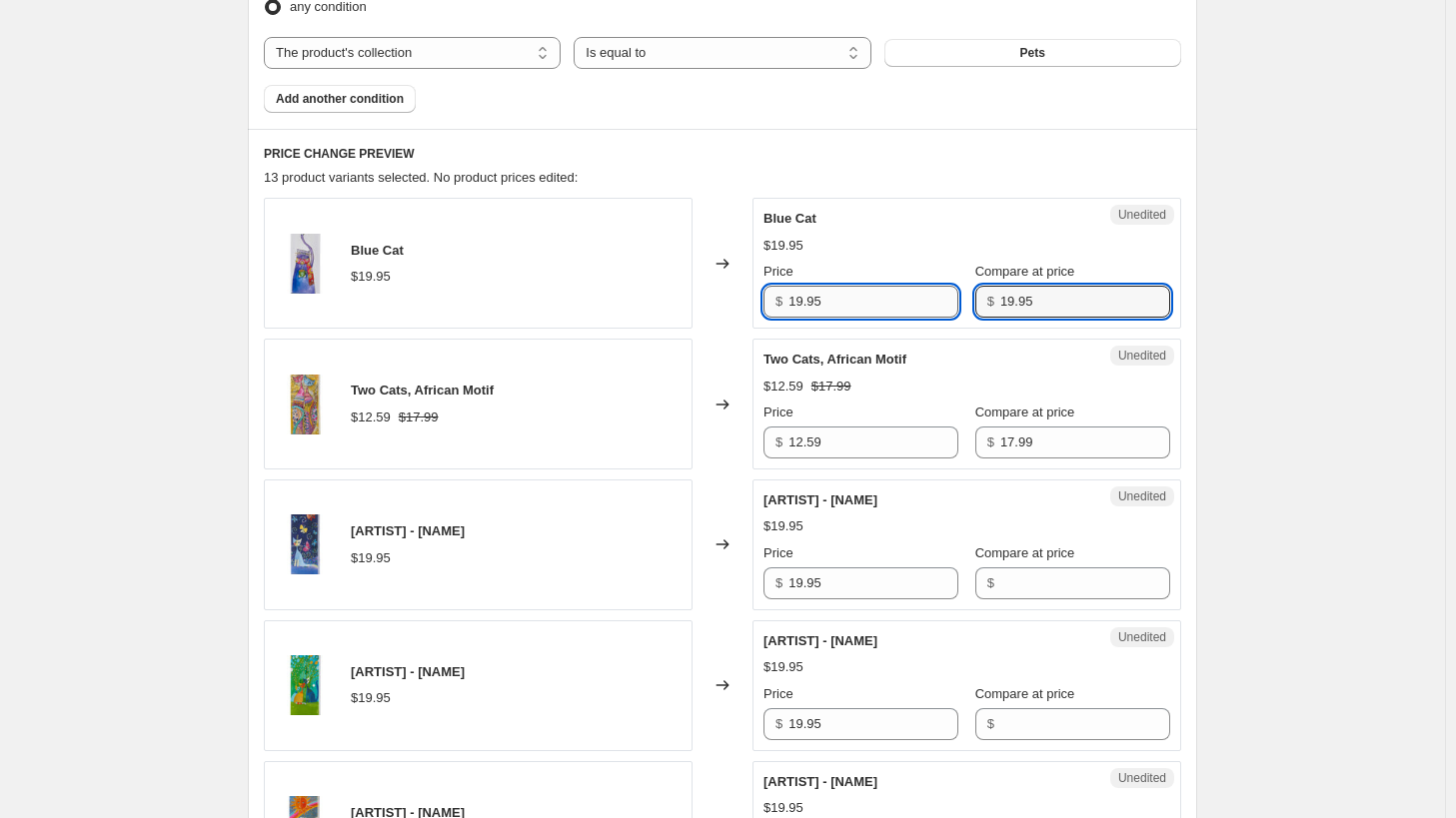 click on "19.95" at bounding box center [873, 302] 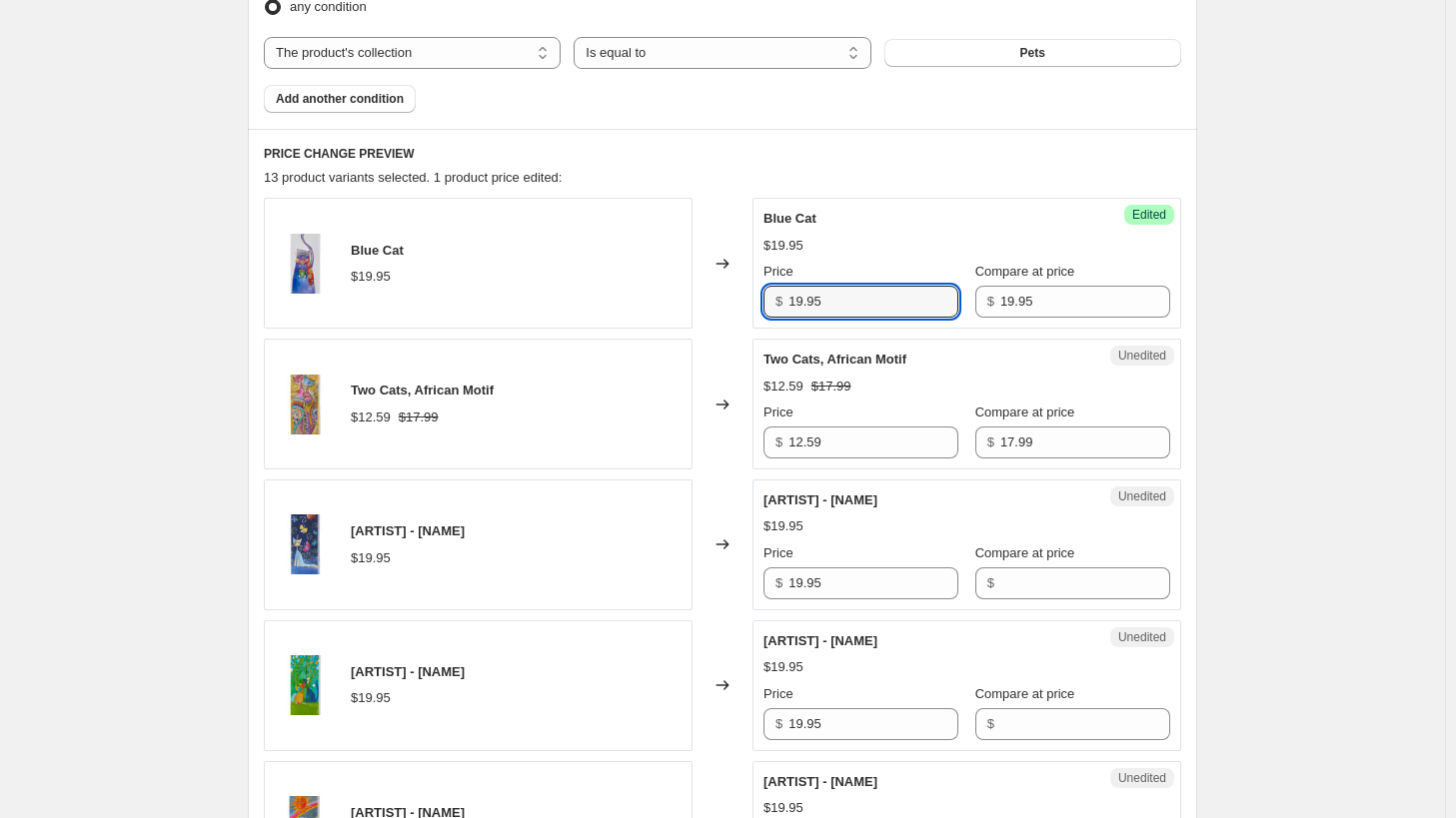 drag, startPoint x: 867, startPoint y: 293, endPoint x: 746, endPoint y: 299, distance: 121.14867 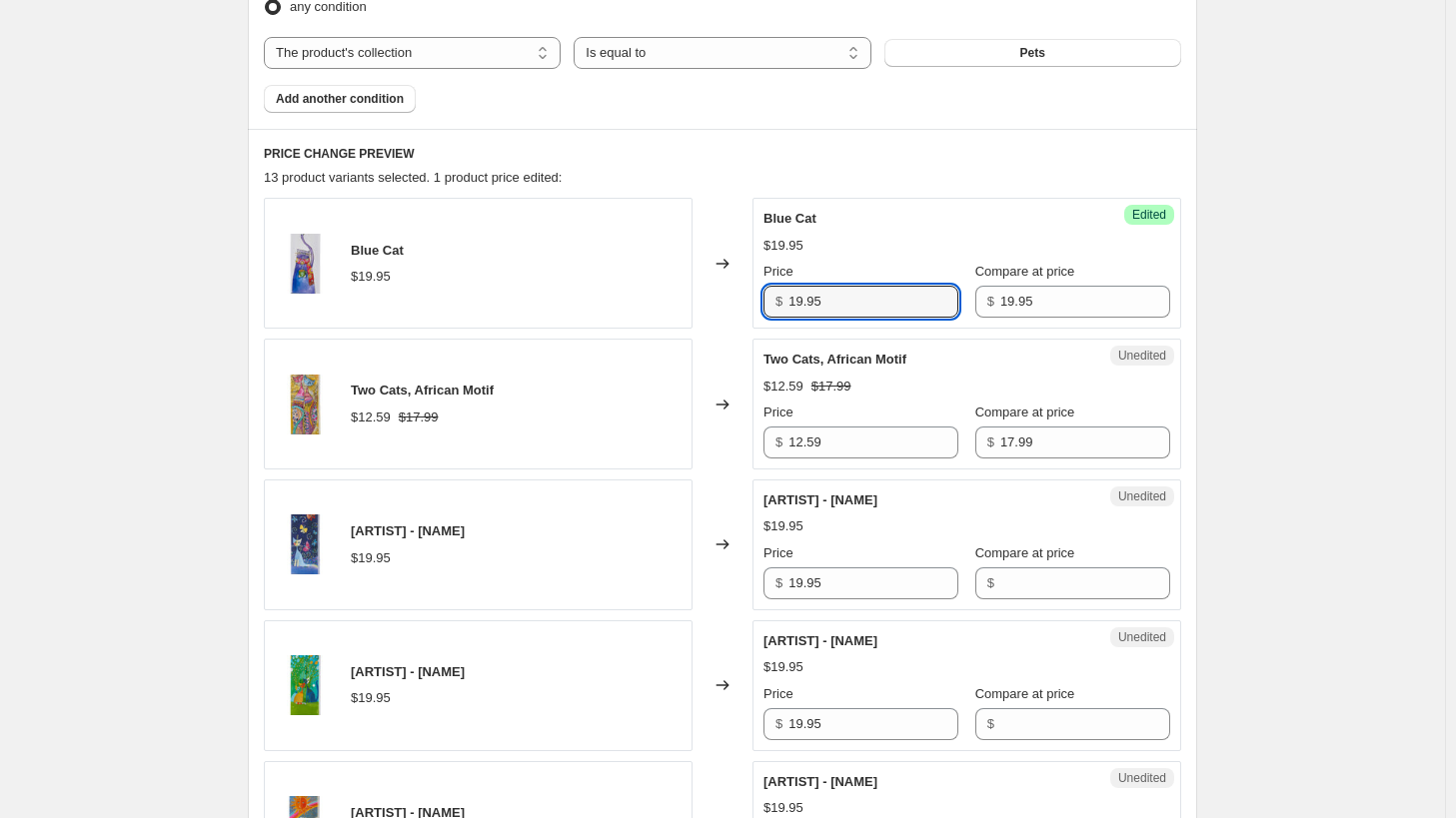 click on "[PRODUCT] [PRICE] Changed to Success Edited [PRODUCT] [PRICE] Price $ [PRICE] Compare at price $" at bounding box center (723, 263) 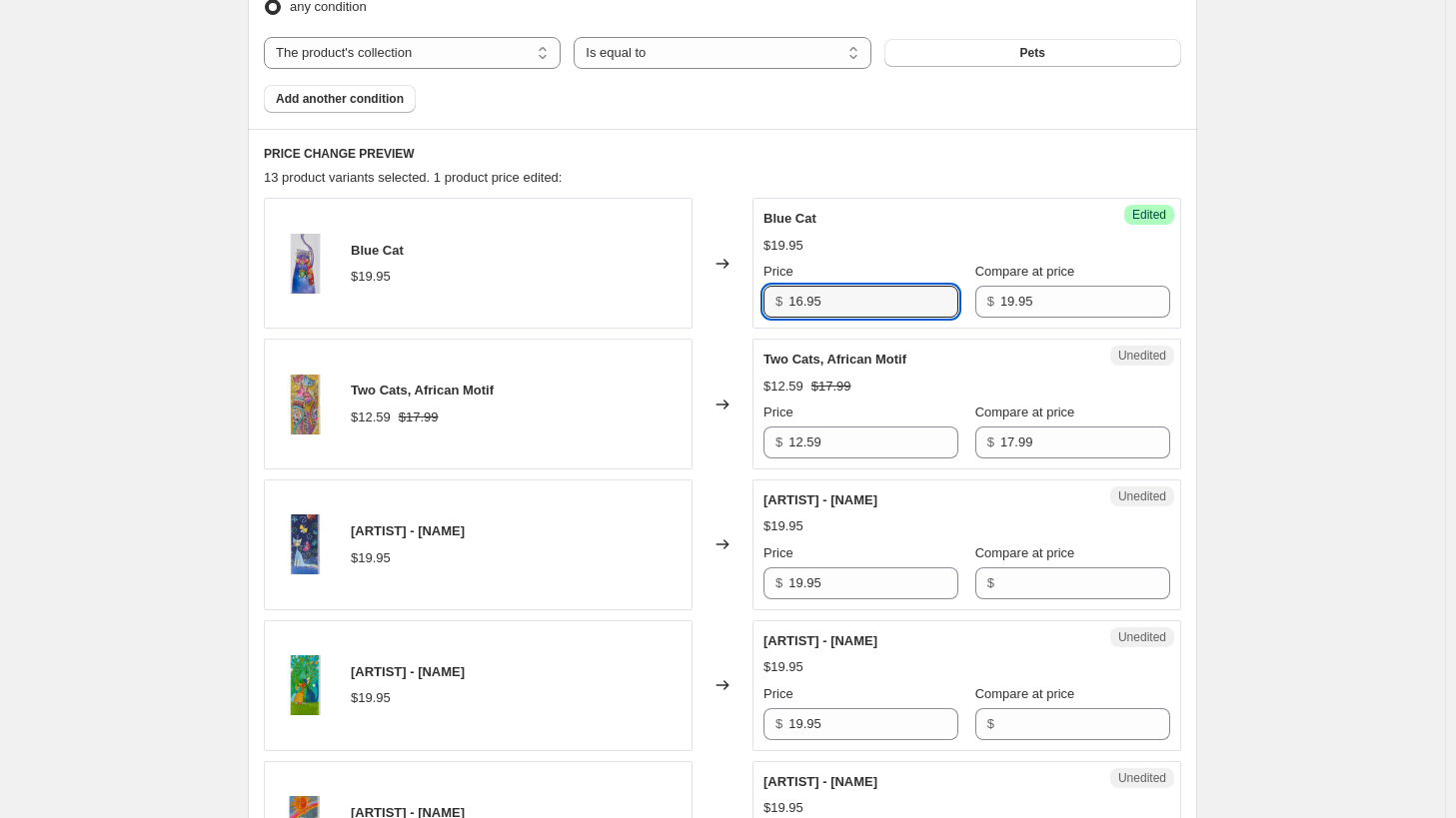 type on "16.95" 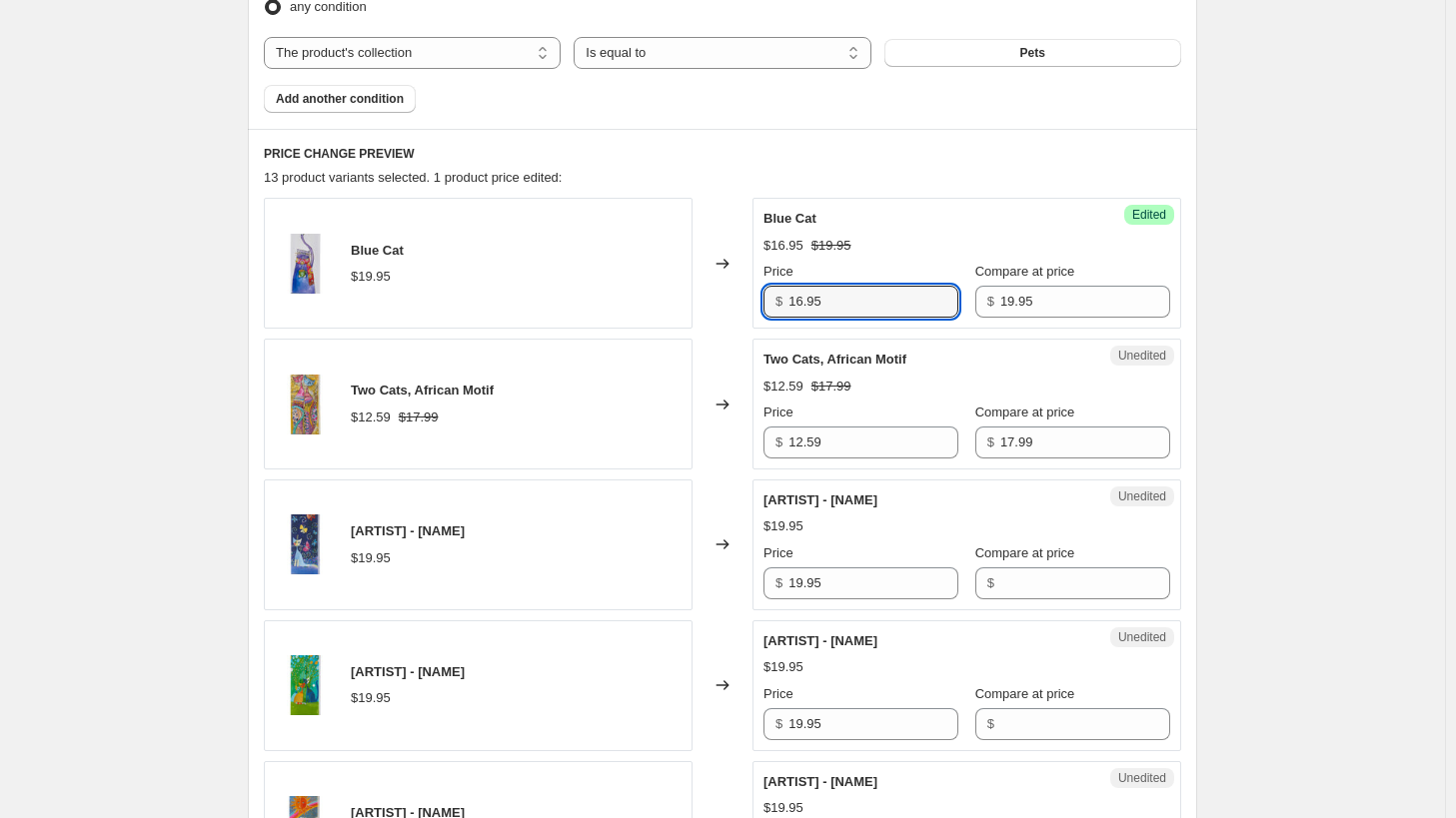 drag, startPoint x: 831, startPoint y: 311, endPoint x: 741, endPoint y: 317, distance: 90.199778 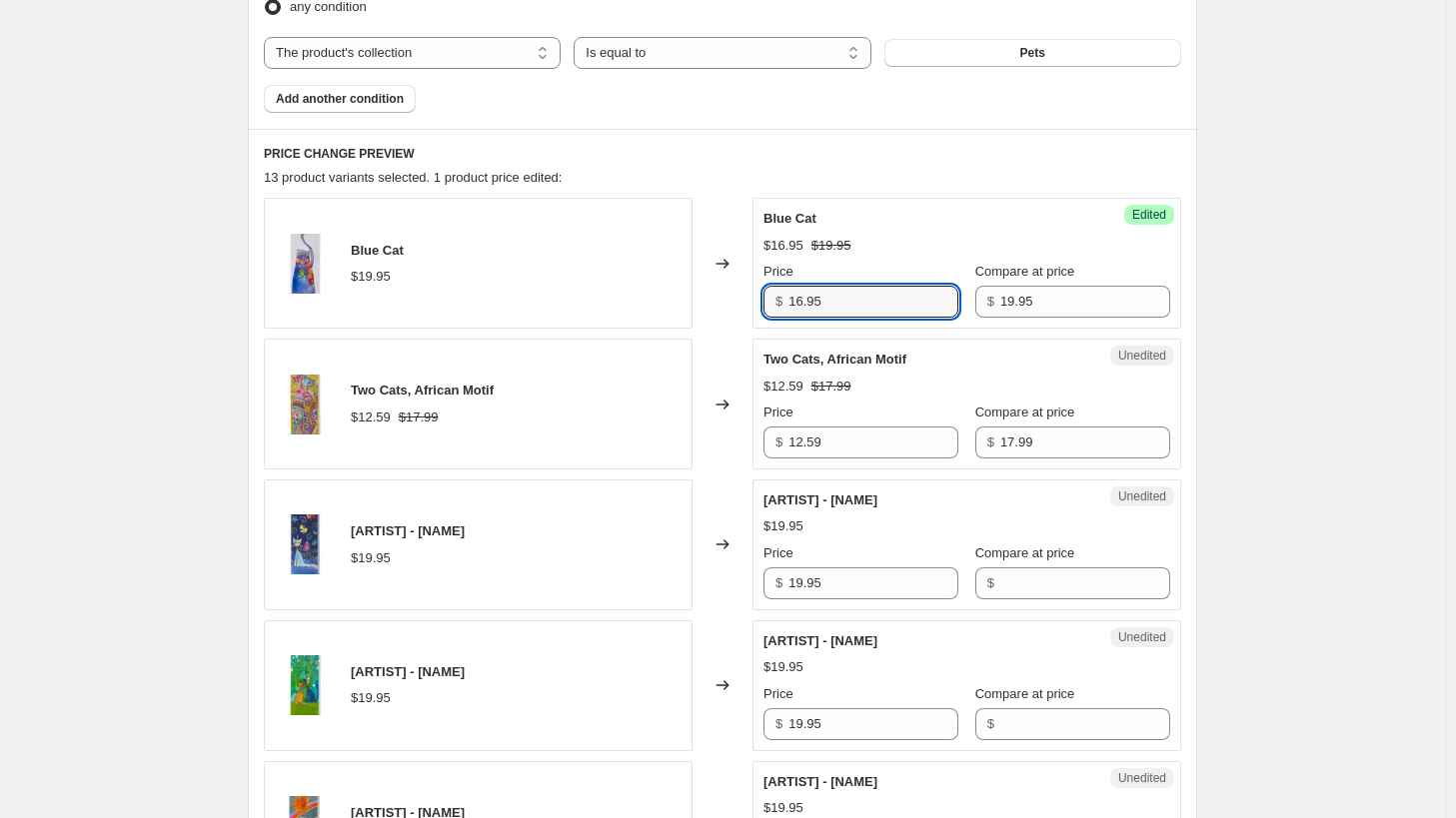 click on "[PRODUCT] [PRICE] Changed to Success Edited [PRODUCT] [PRICE] $ [PRICE] Compare at price $ [PRICE]" at bounding box center [723, 263] 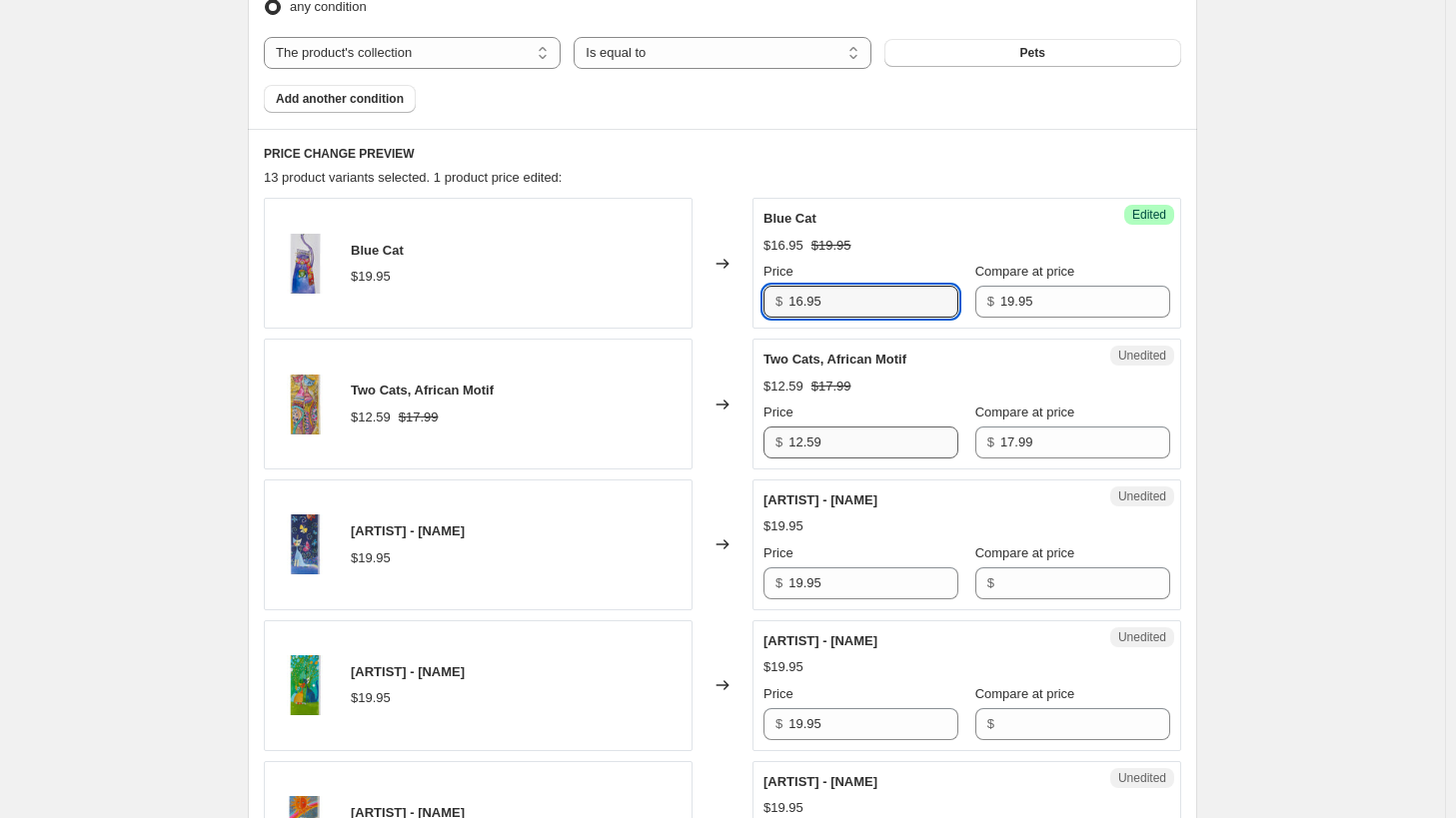 scroll, scrollTop: 799, scrollLeft: 0, axis: vertical 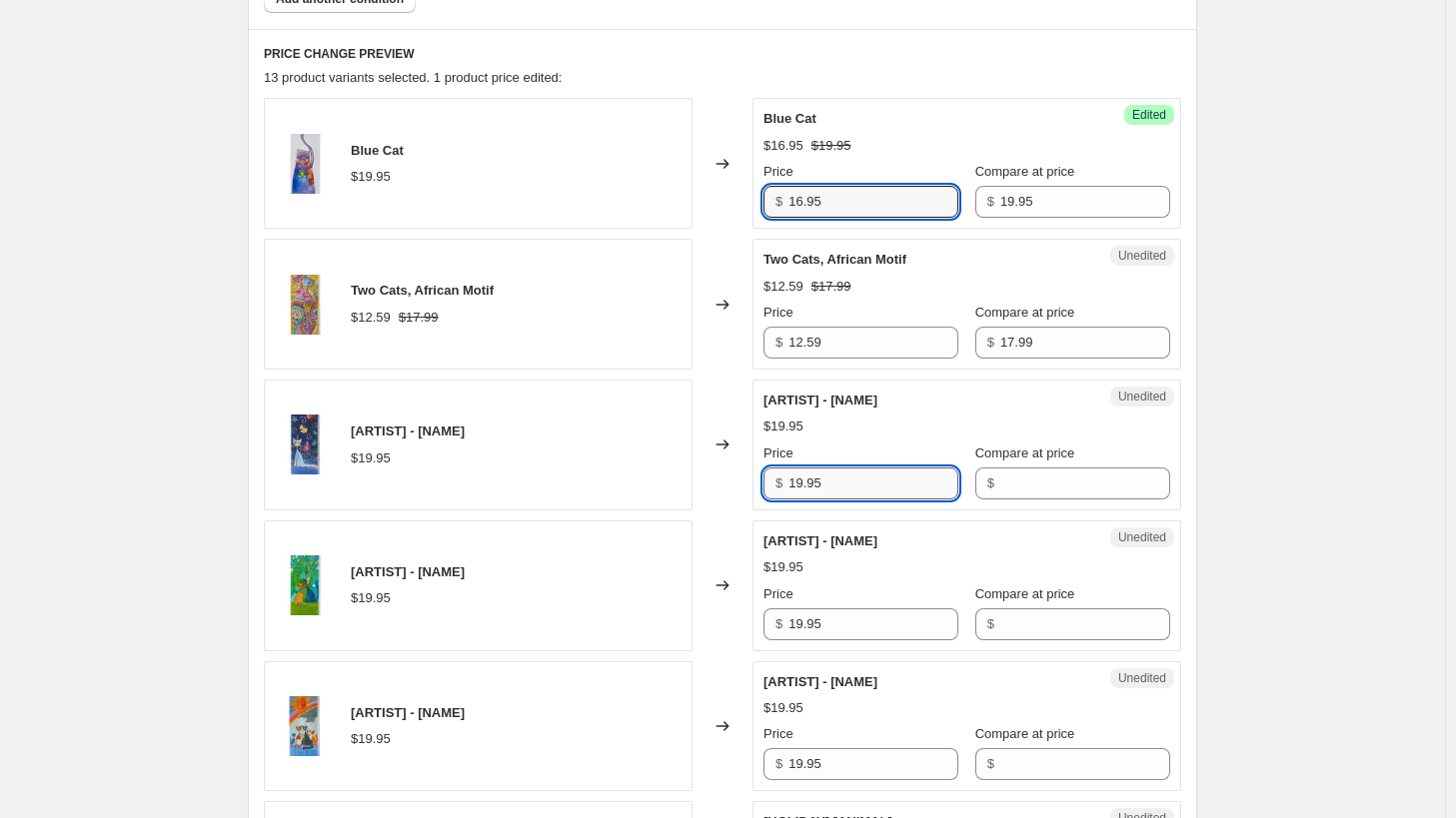 click on "19.95" at bounding box center (873, 483) 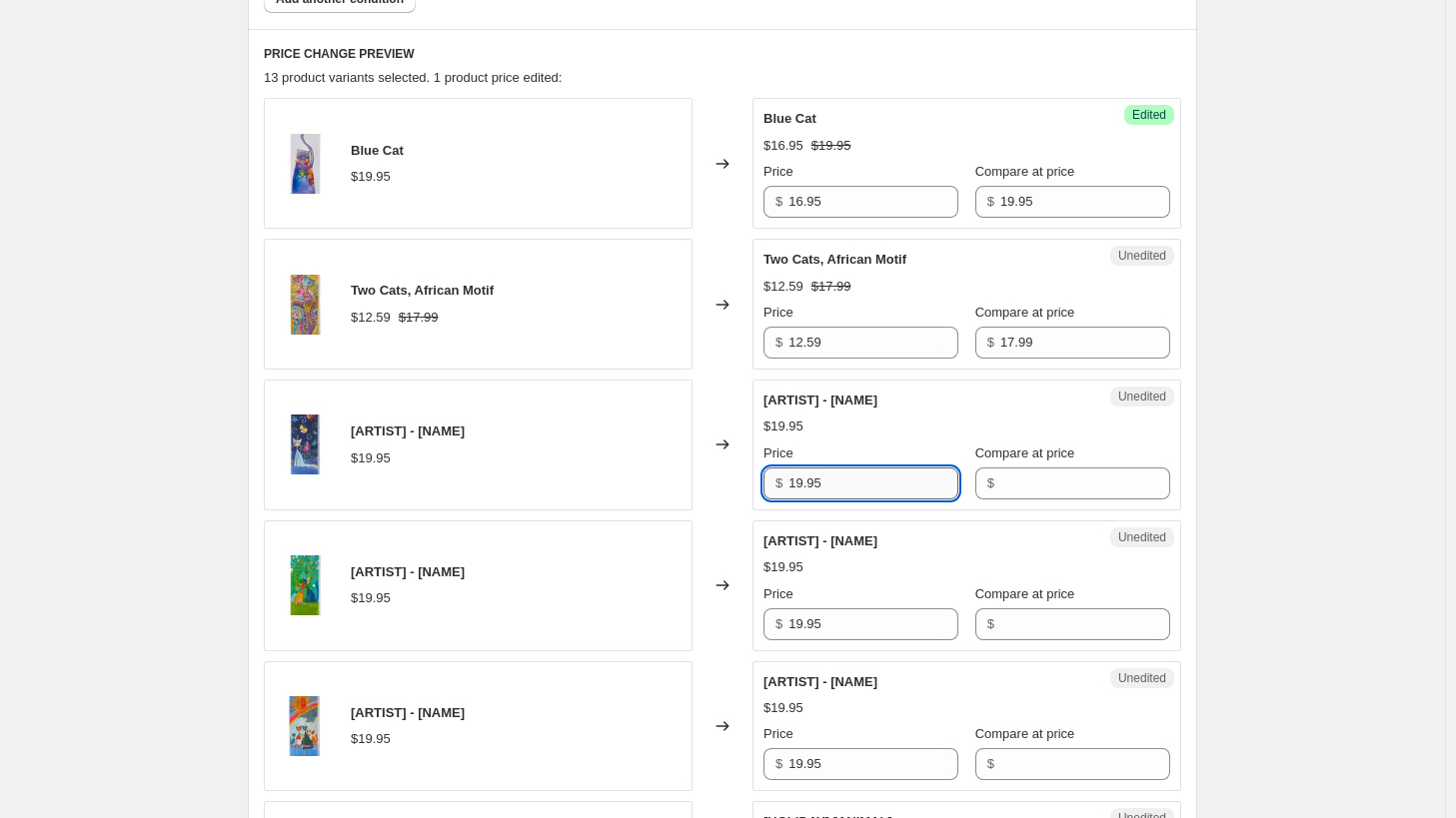 click on "19.95" at bounding box center (873, 483) 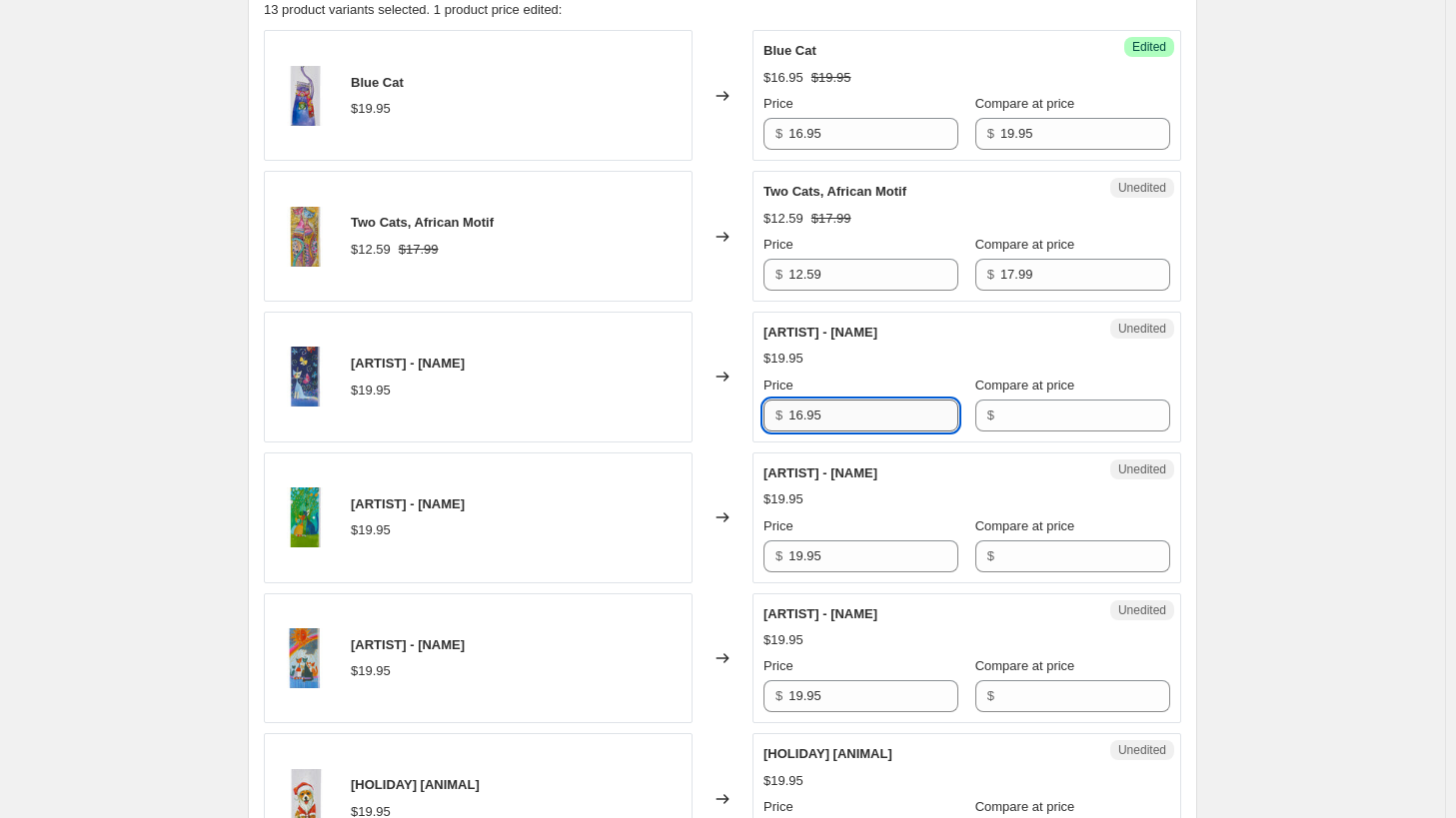 scroll, scrollTop: 899, scrollLeft: 0, axis: vertical 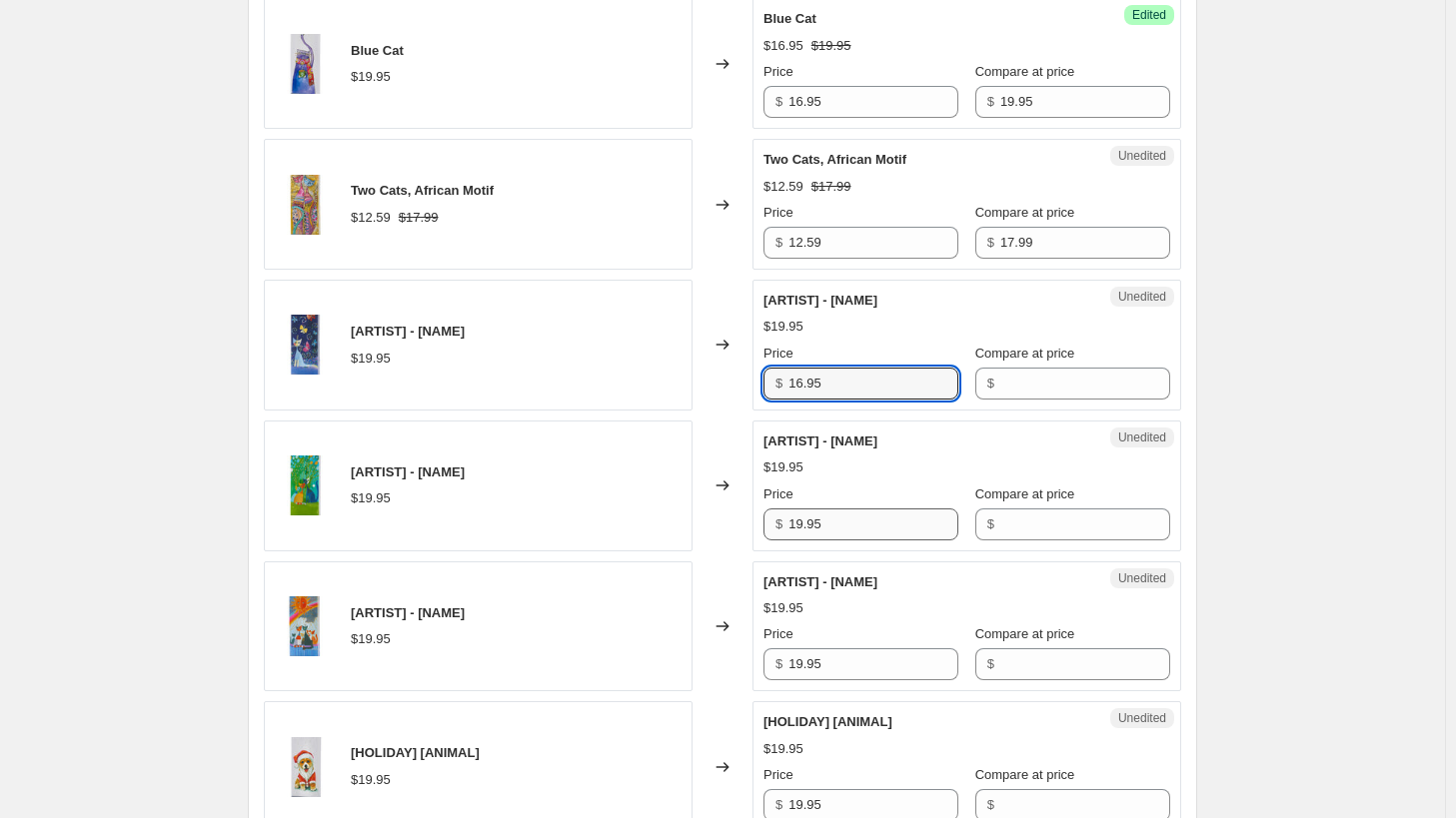 type on "16.95" 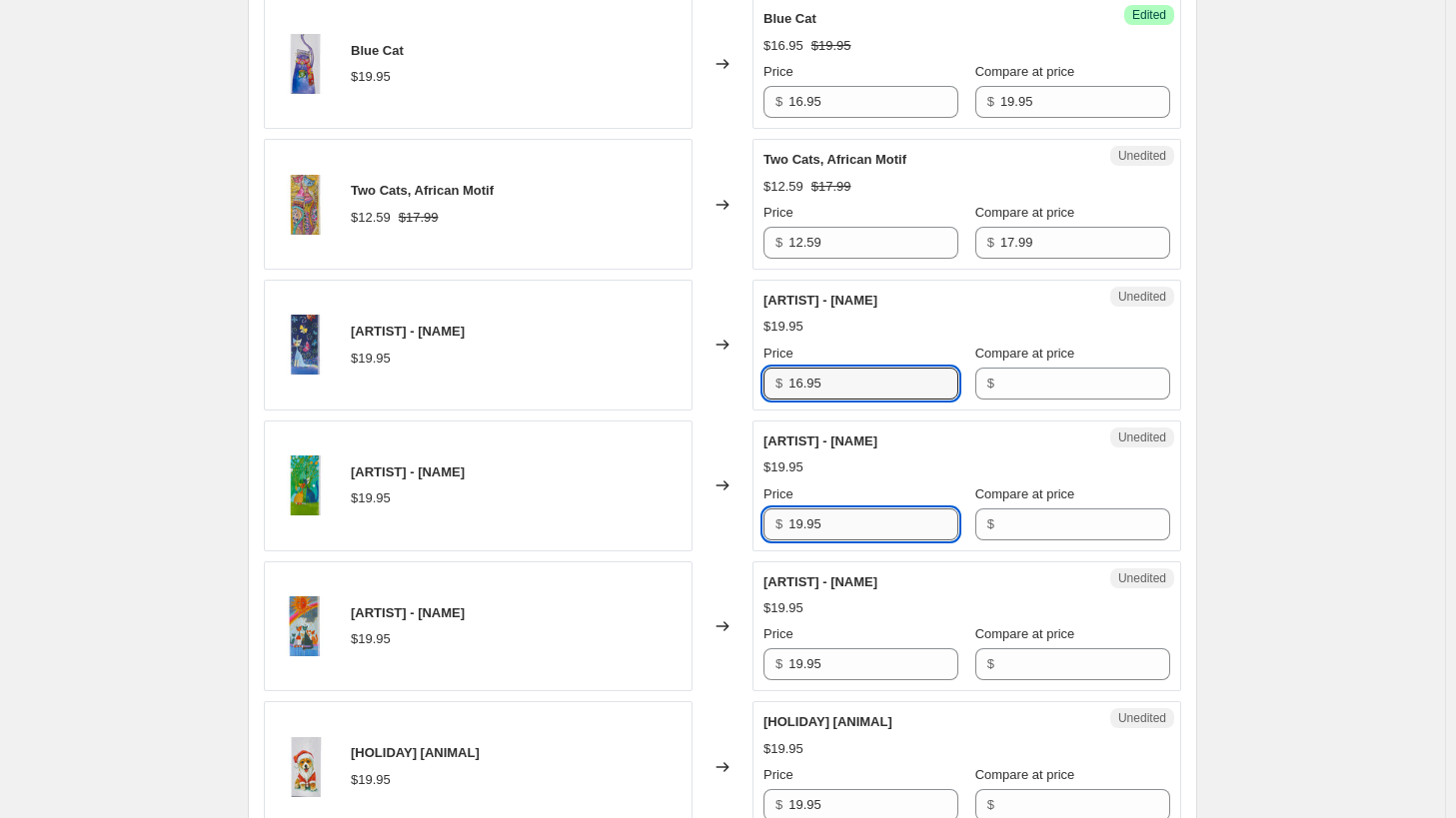 click on "19.95" at bounding box center (873, 524) 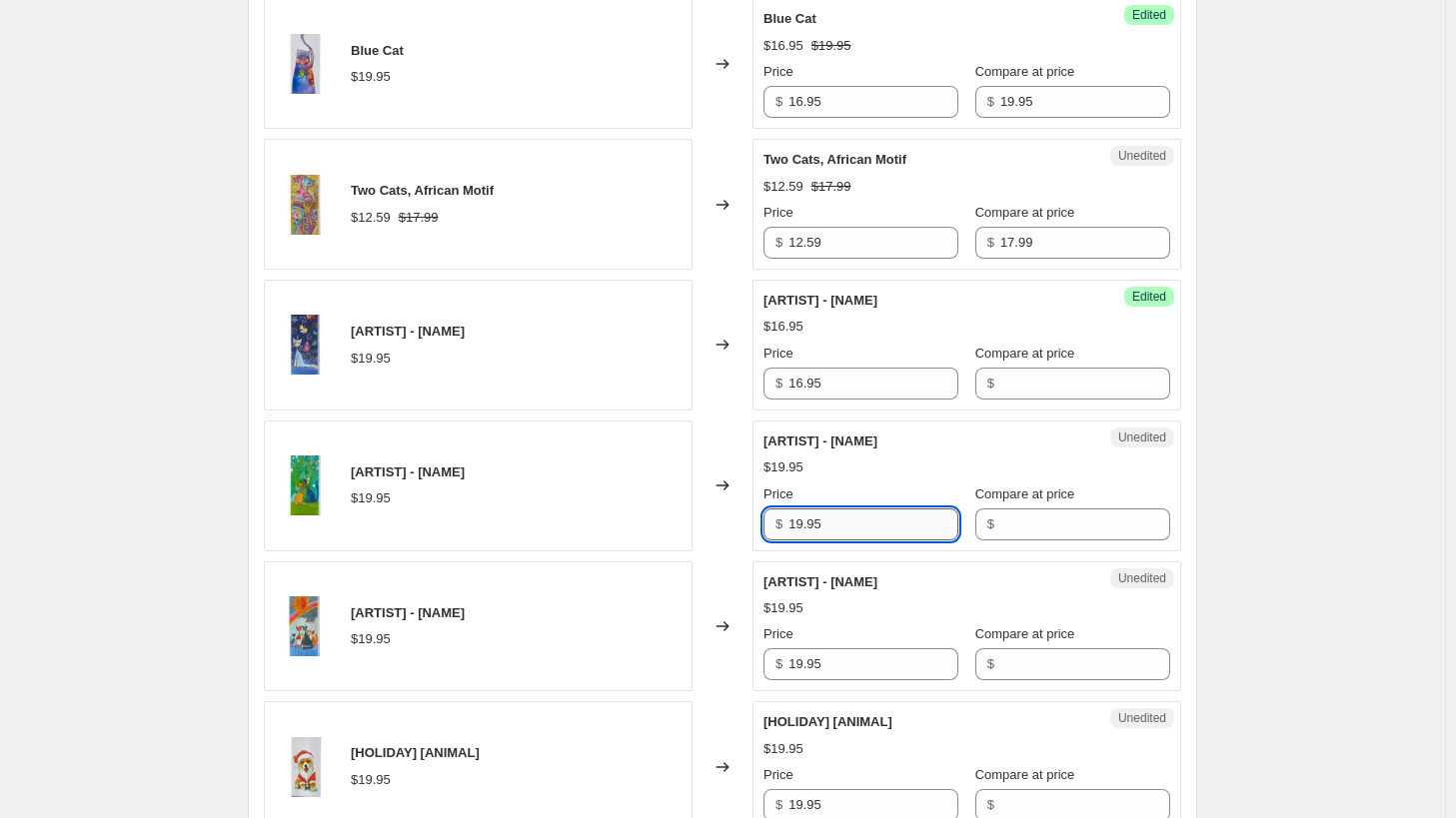 click on "19.95" at bounding box center (873, 524) 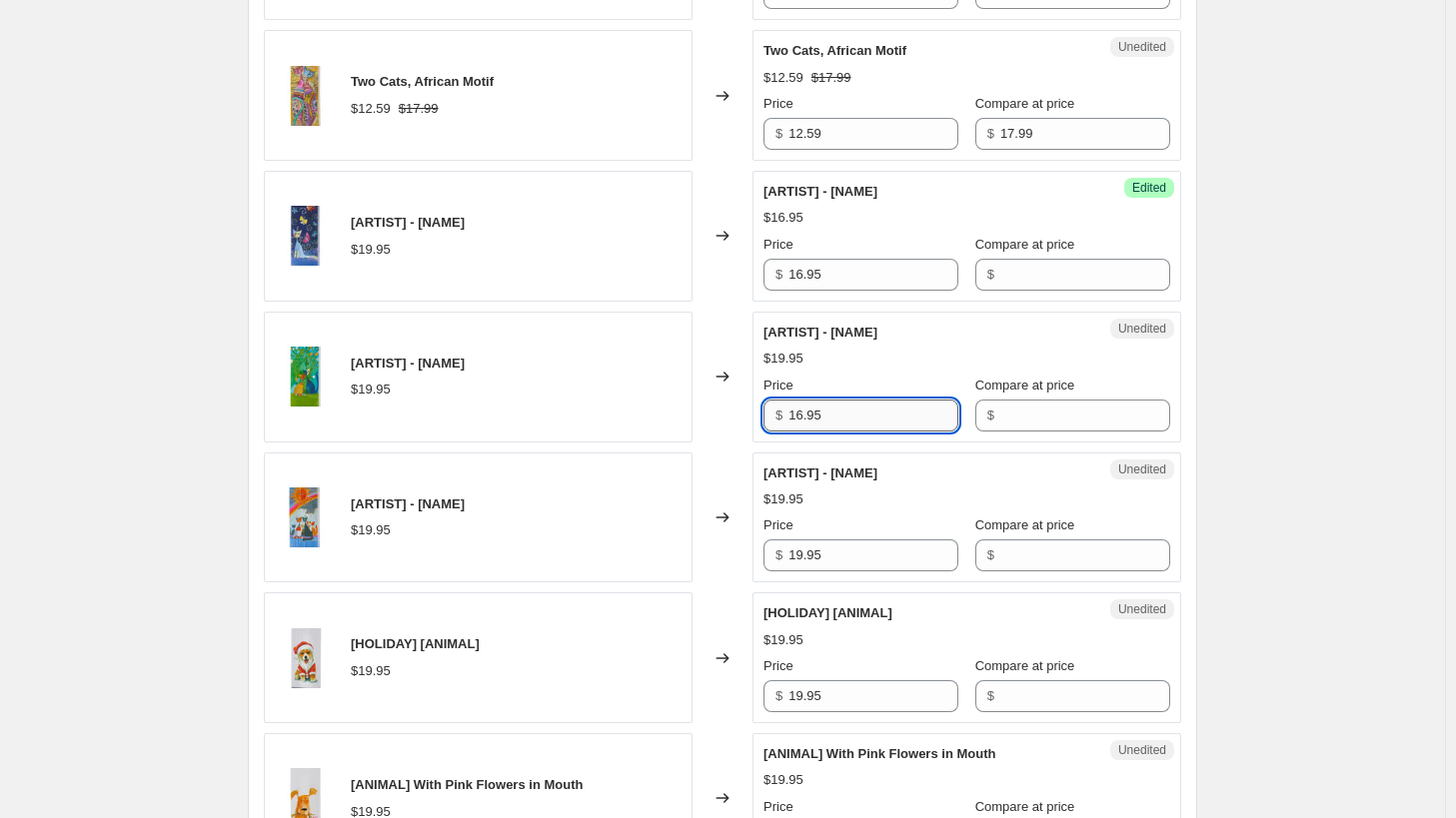 scroll, scrollTop: 1099, scrollLeft: 0, axis: vertical 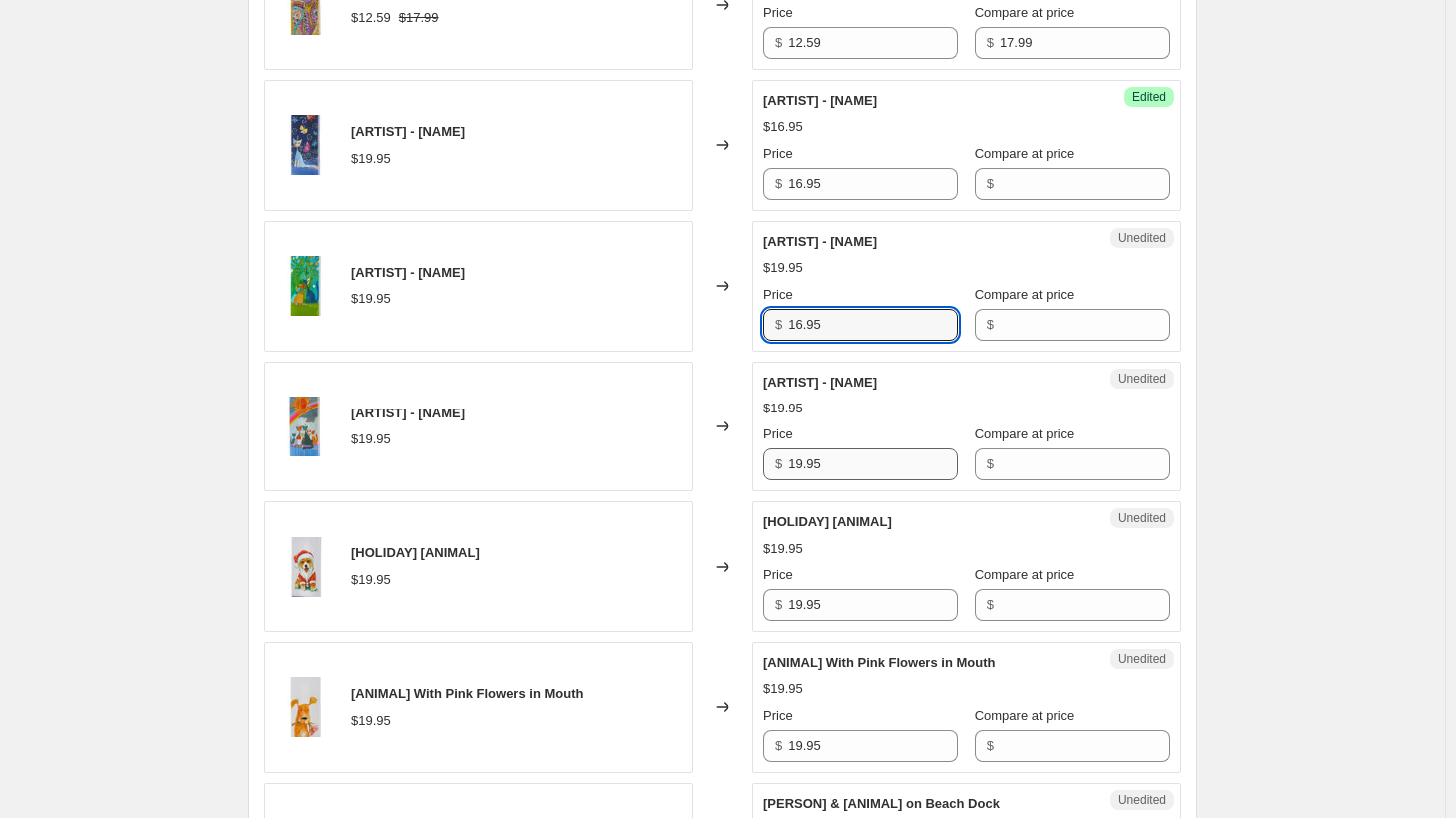 type on "16.95" 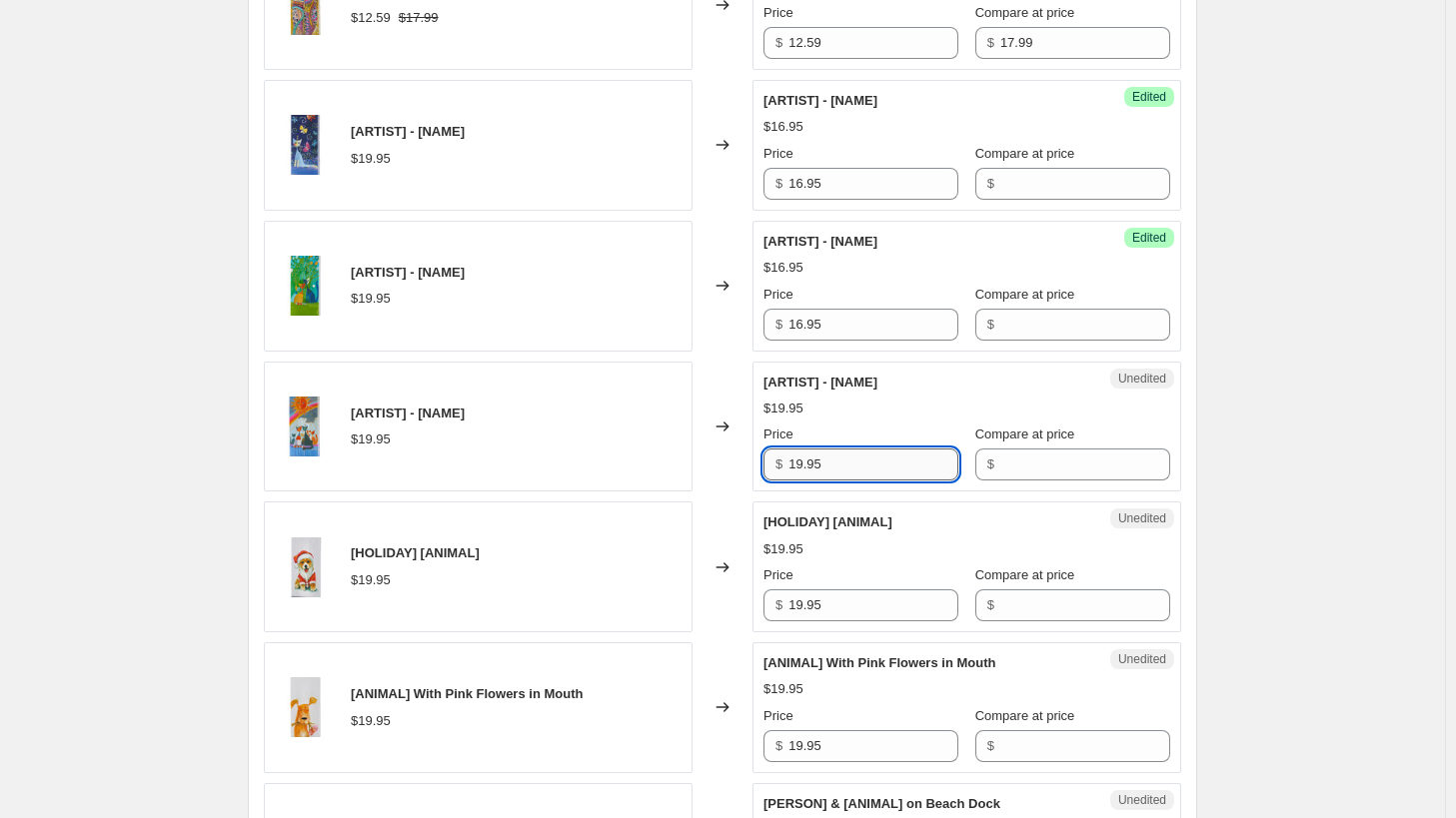 click on "19.95" at bounding box center [873, 464] 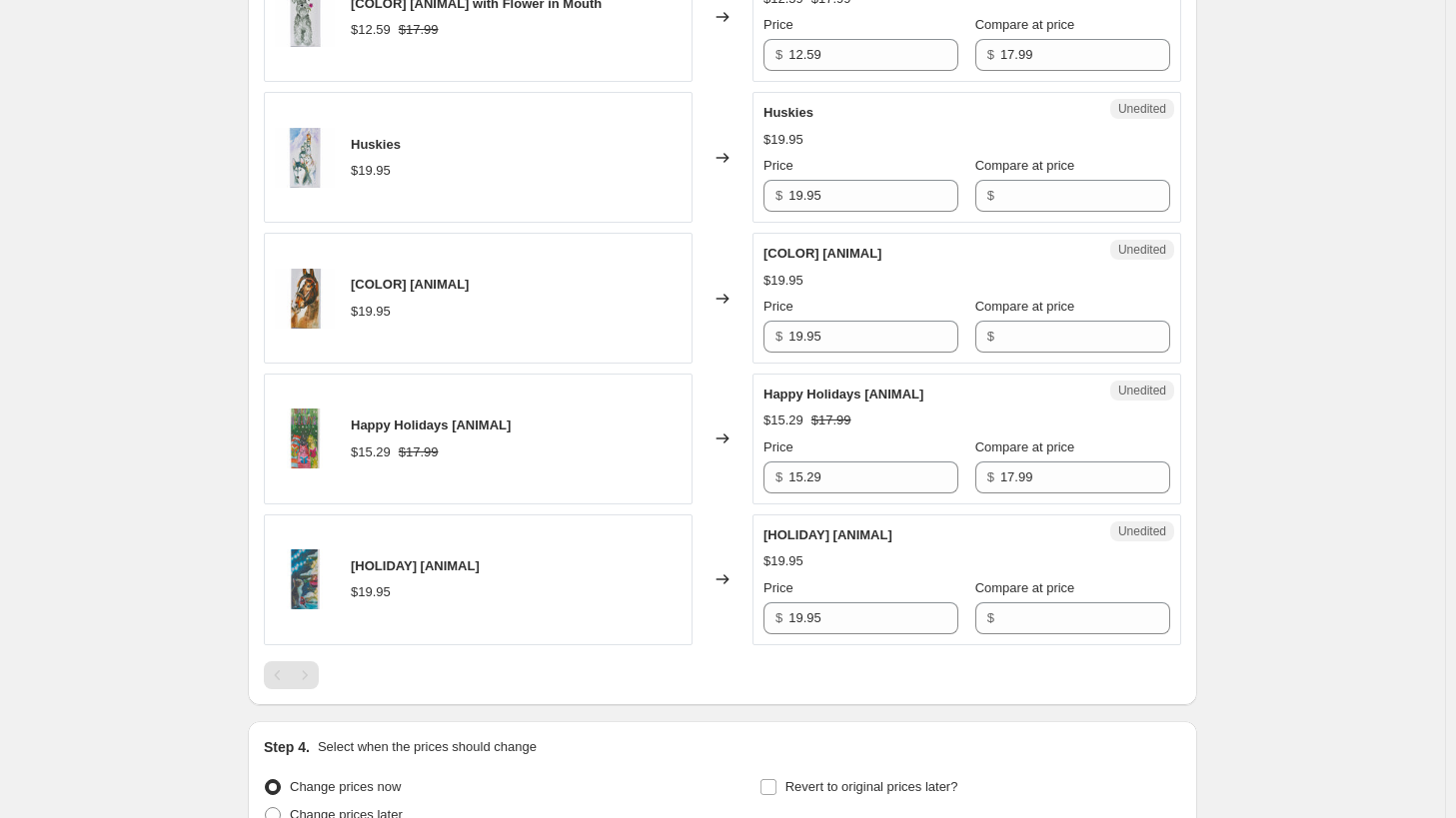 scroll, scrollTop: 2097, scrollLeft: 0, axis: vertical 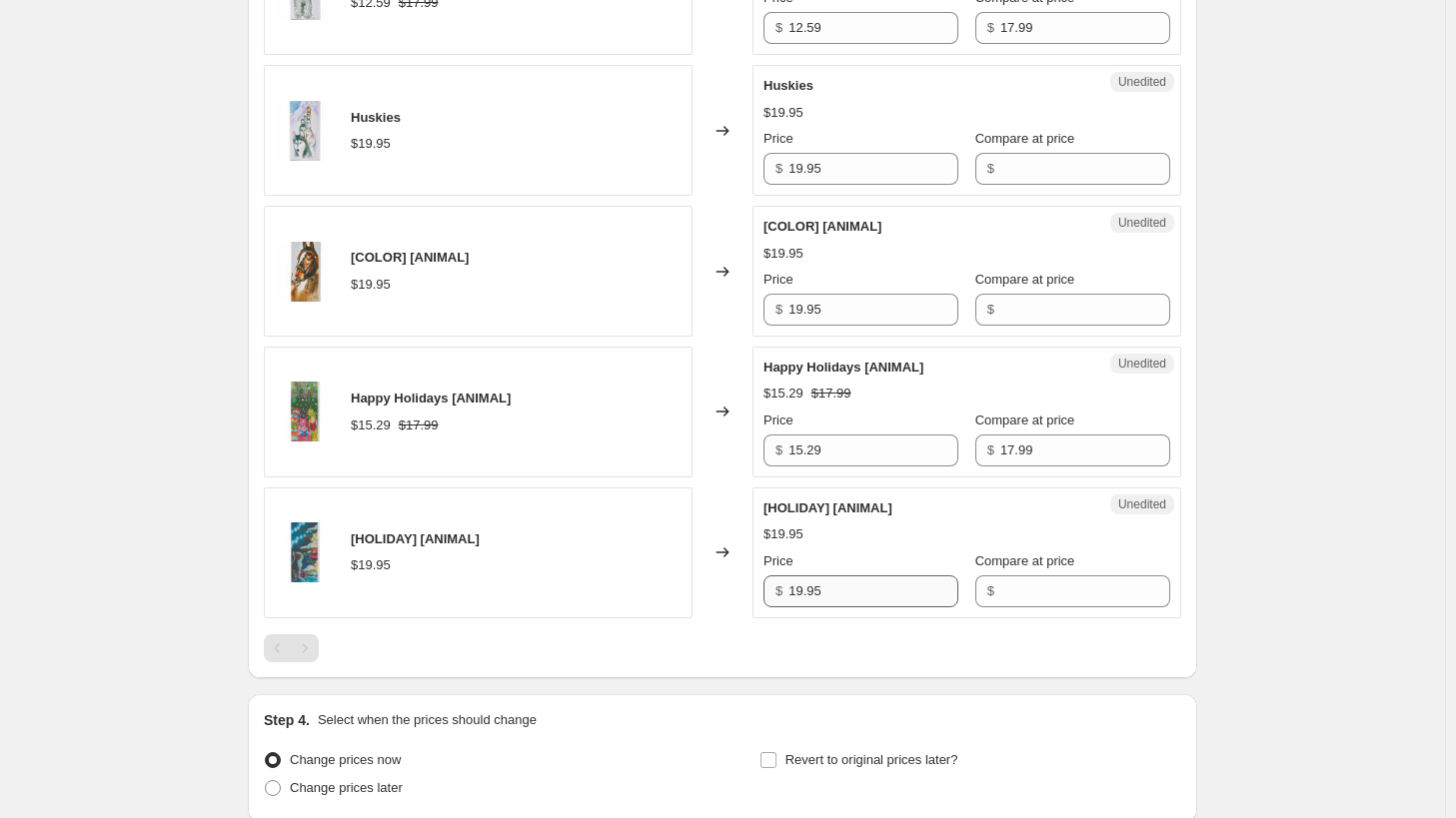 type on "16.95" 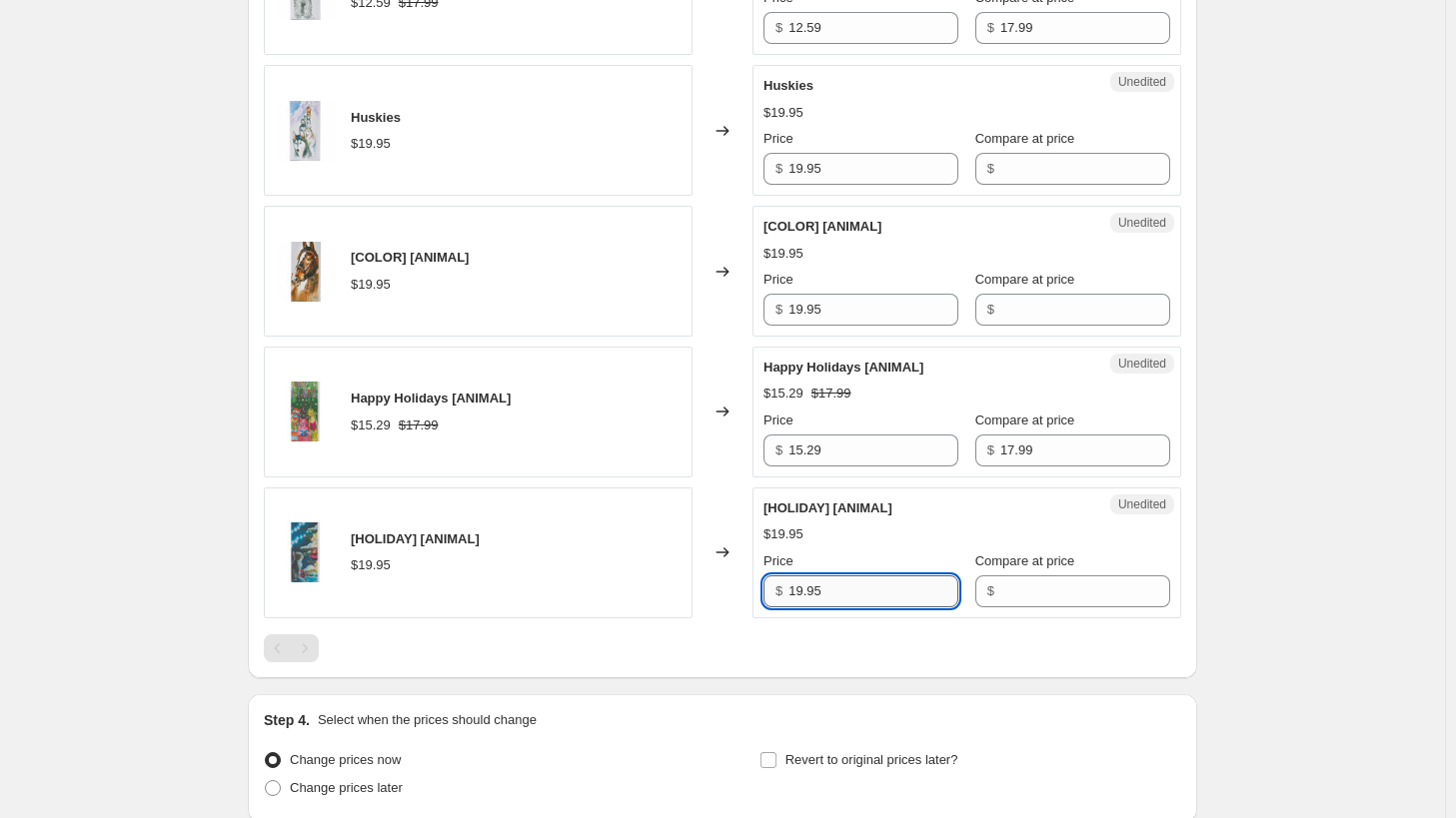 click on "19.95" at bounding box center (873, 591) 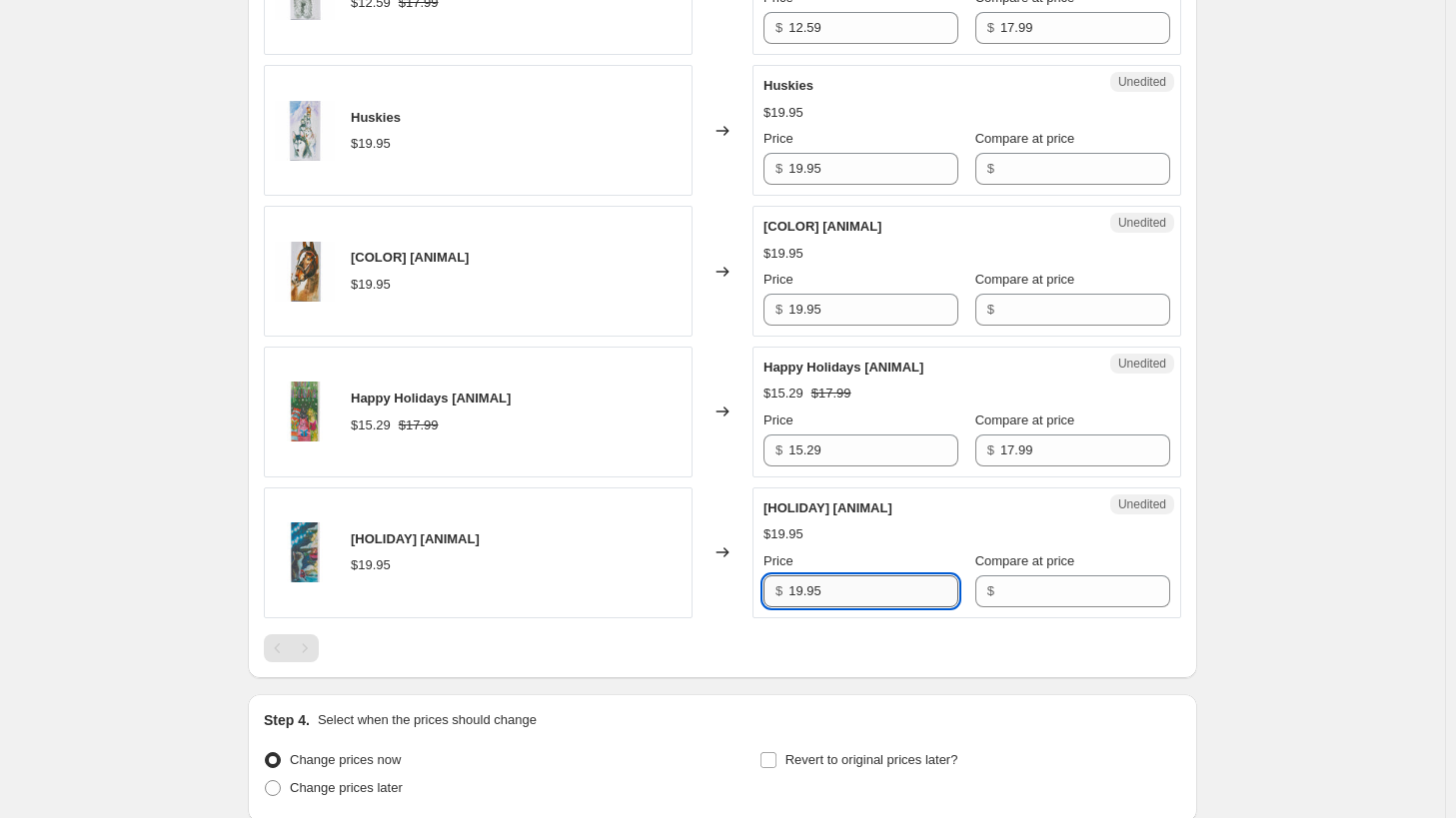 click on "19.95" at bounding box center (873, 591) 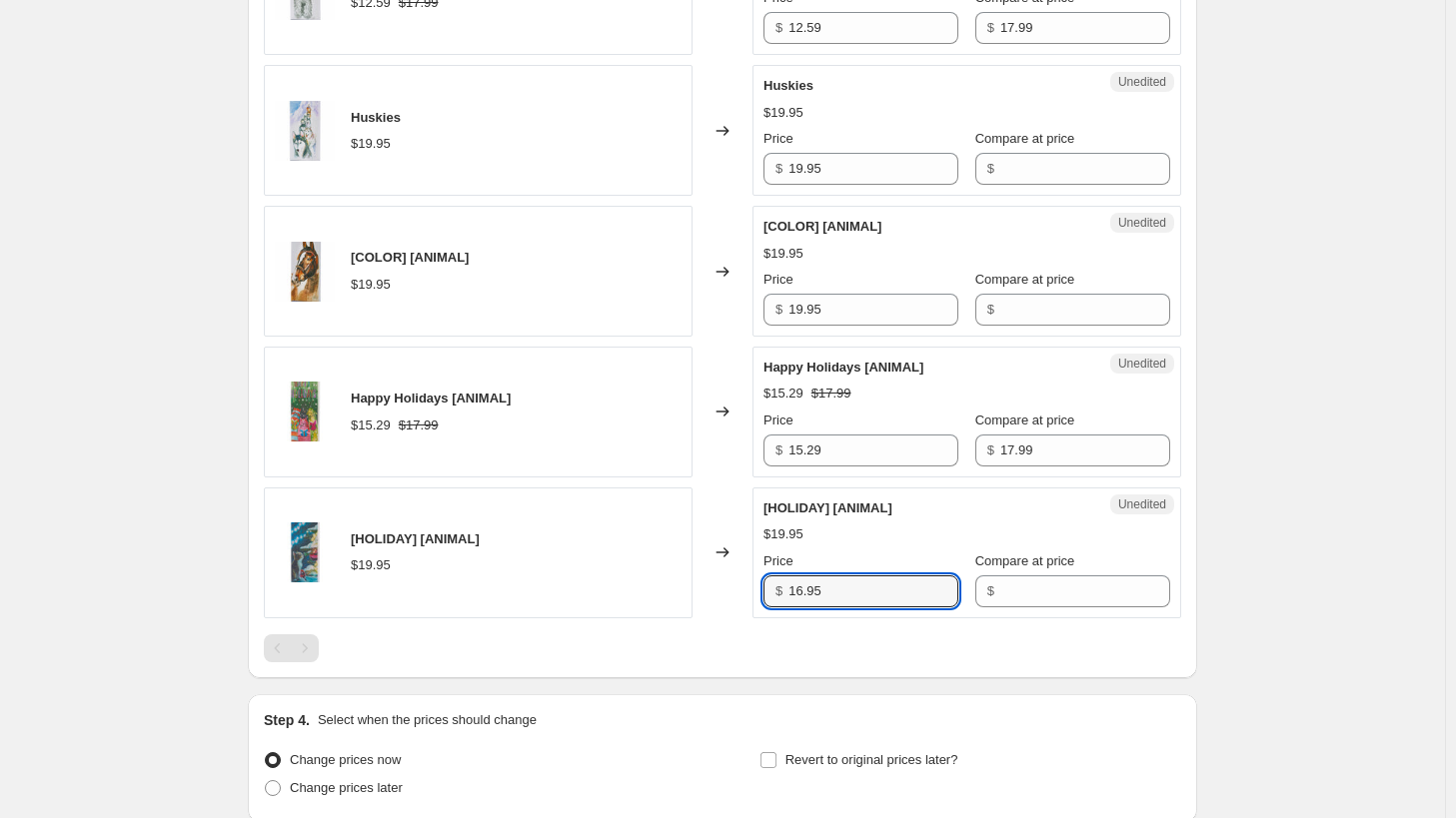 type on "16.95" 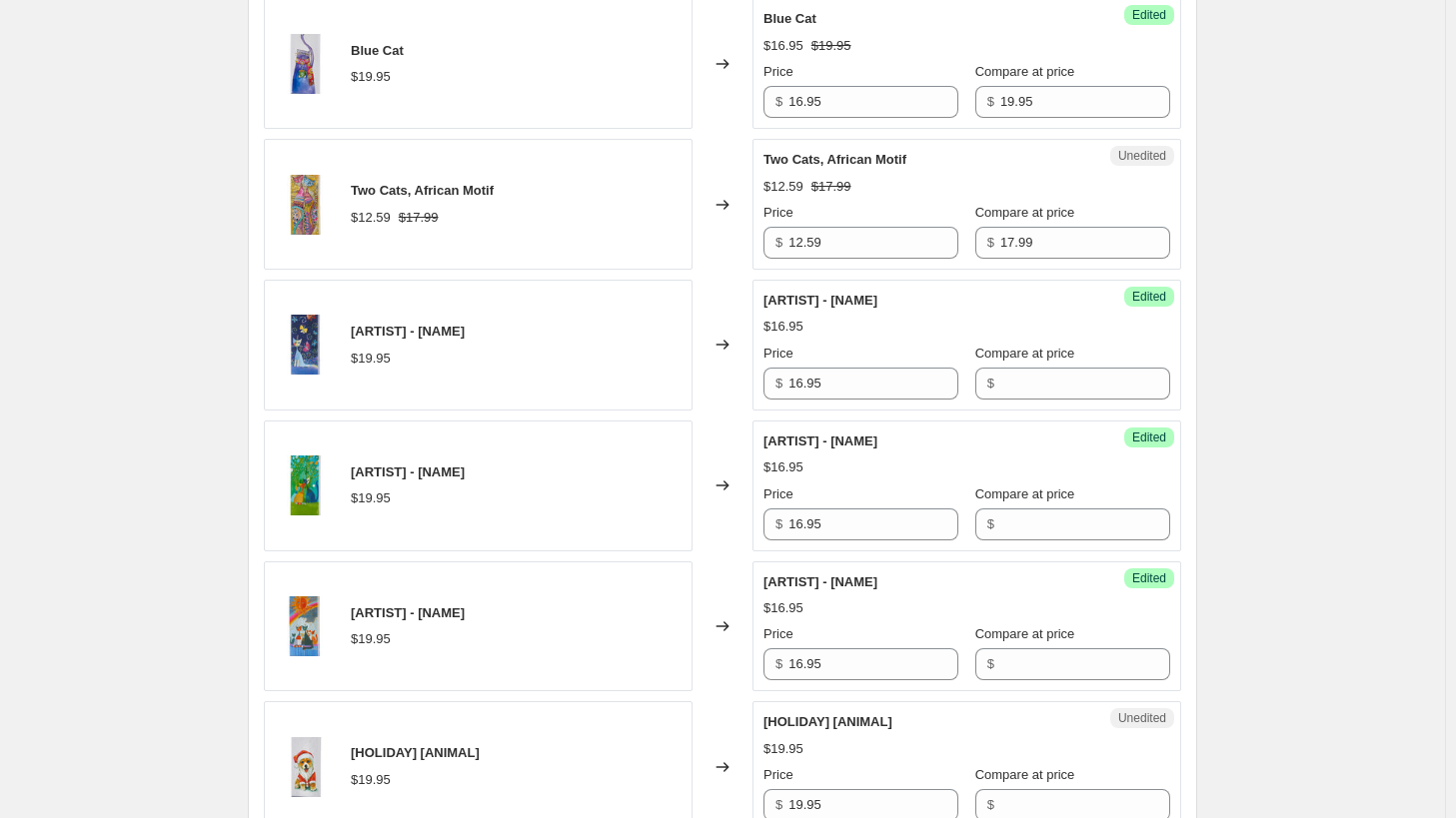 scroll, scrollTop: 899, scrollLeft: 0, axis: vertical 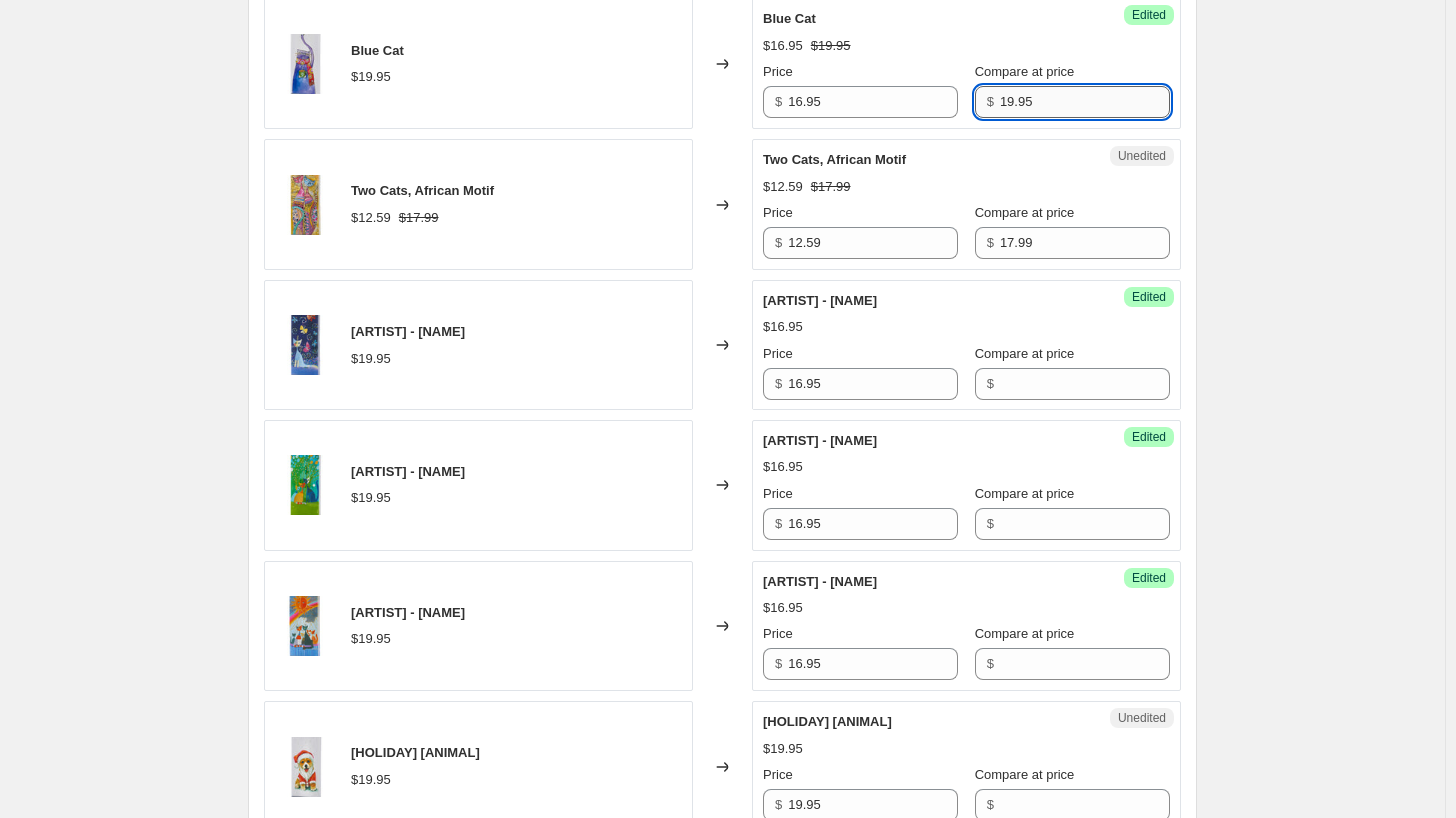 click on "19.95" at bounding box center (1085, 102) 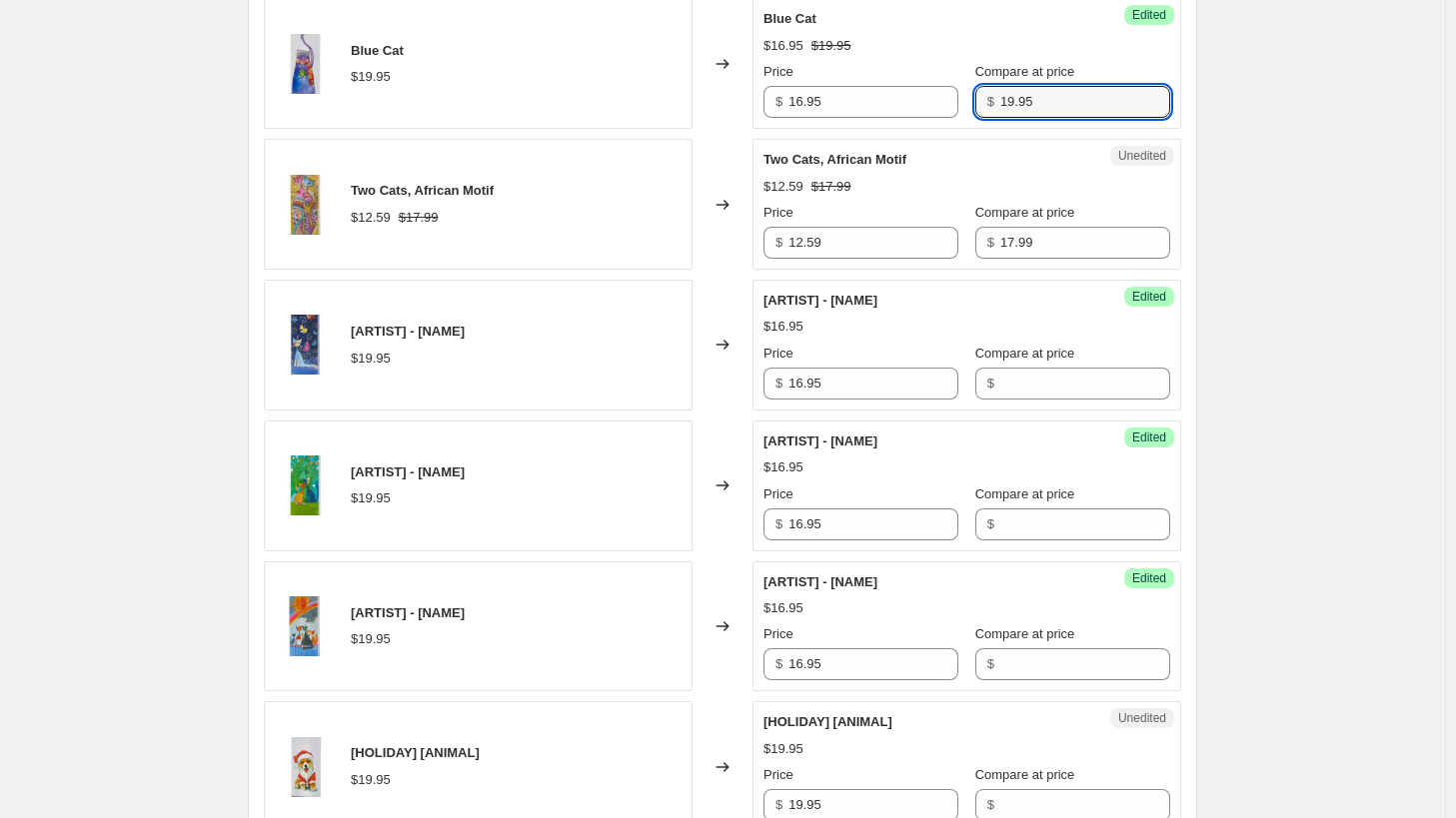click on "Compare at price" at bounding box center (1025, 213) 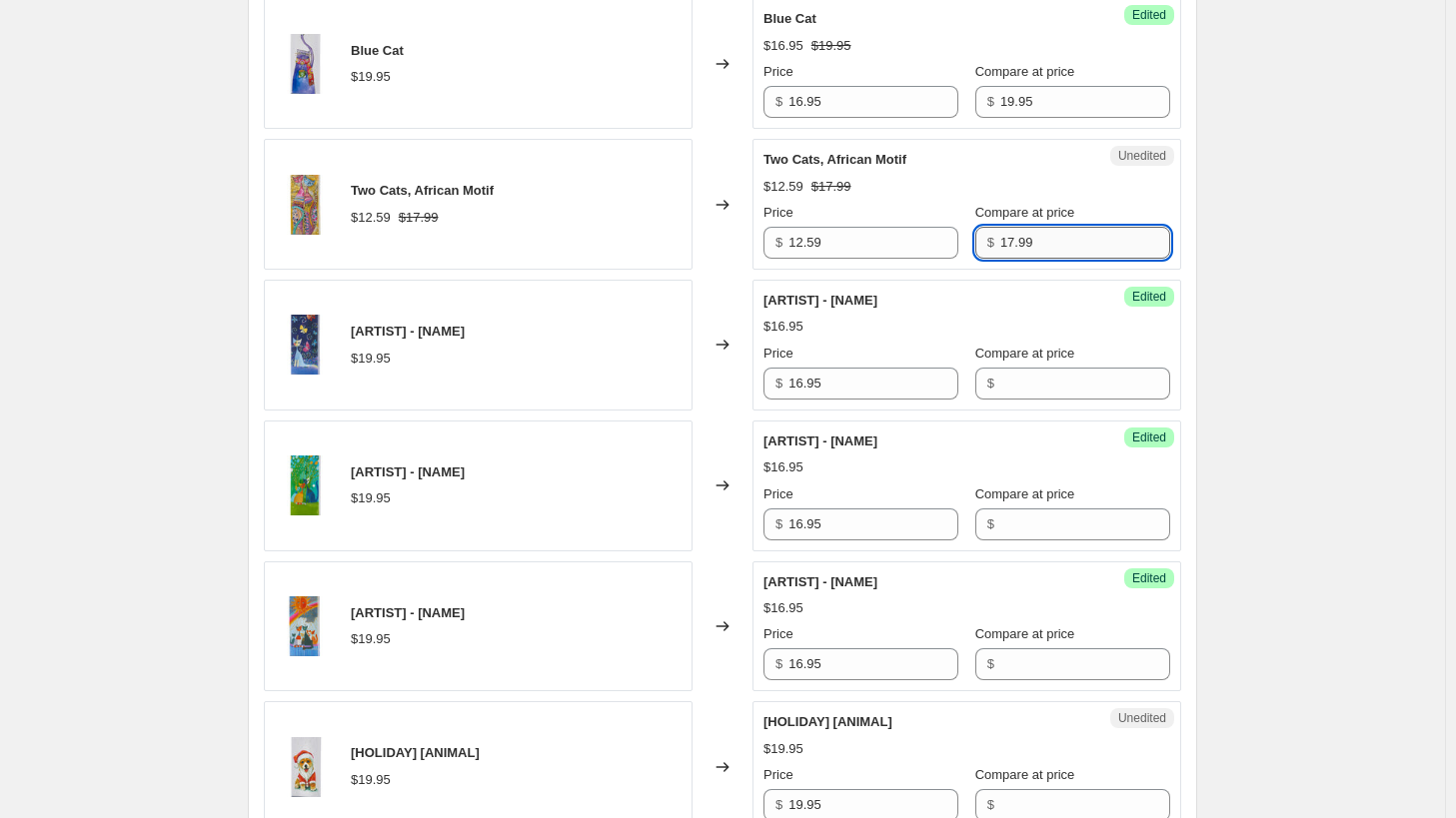 click on "17.99" at bounding box center (1085, 243) 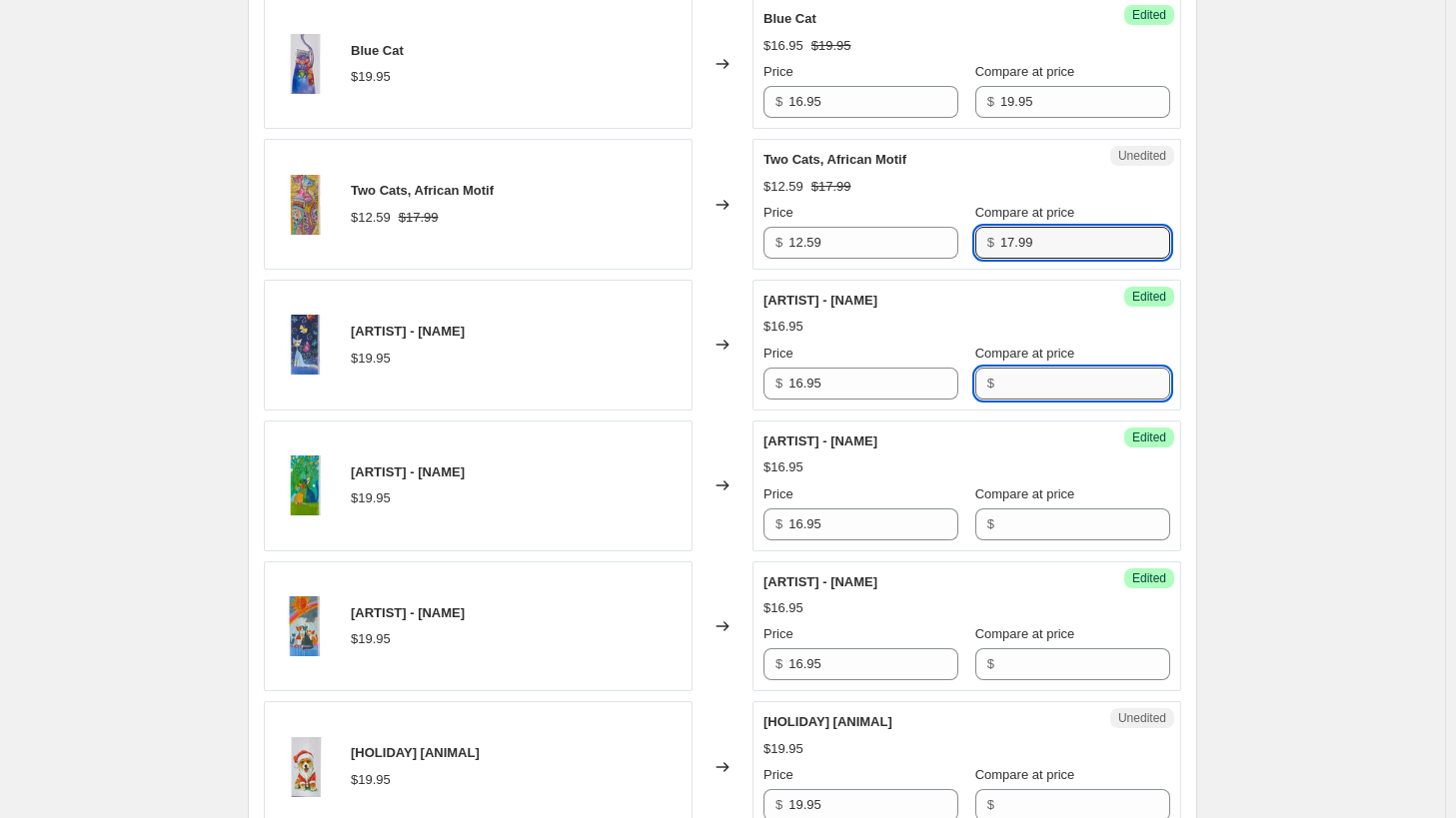click on "Compare at price" at bounding box center [1085, 384] 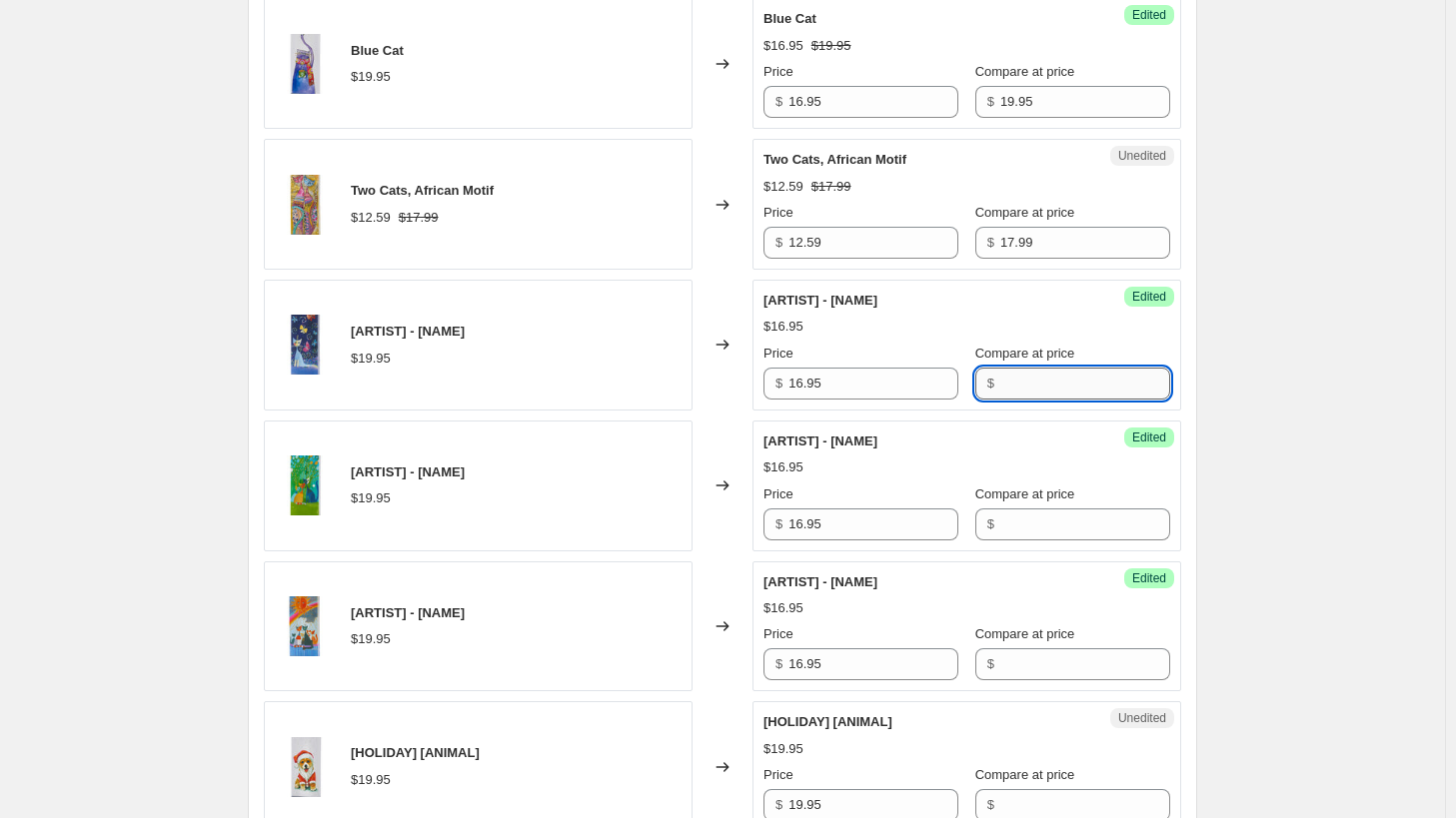 click on "Compare at price" at bounding box center (1085, 384) 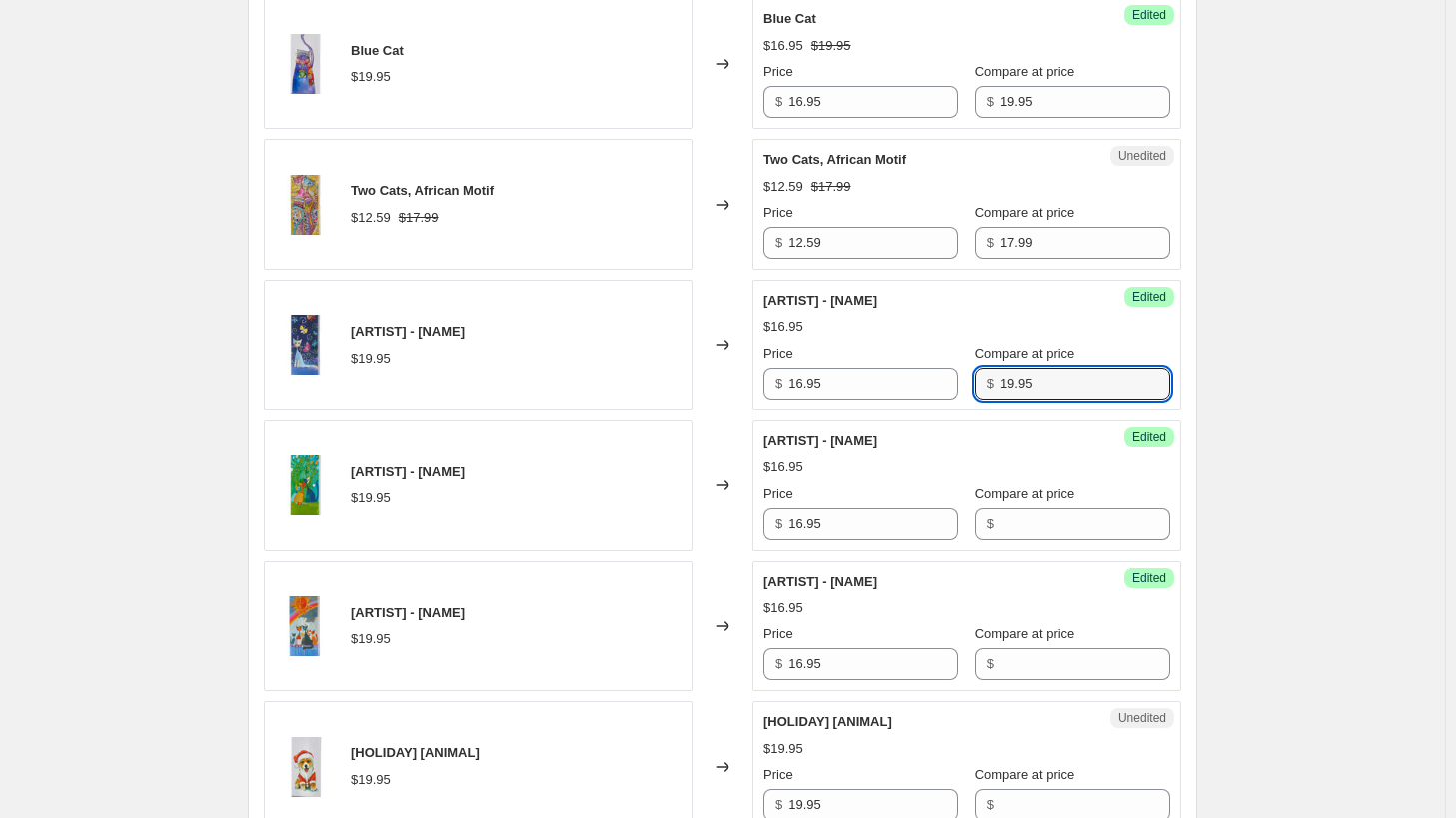 type on "19.95" 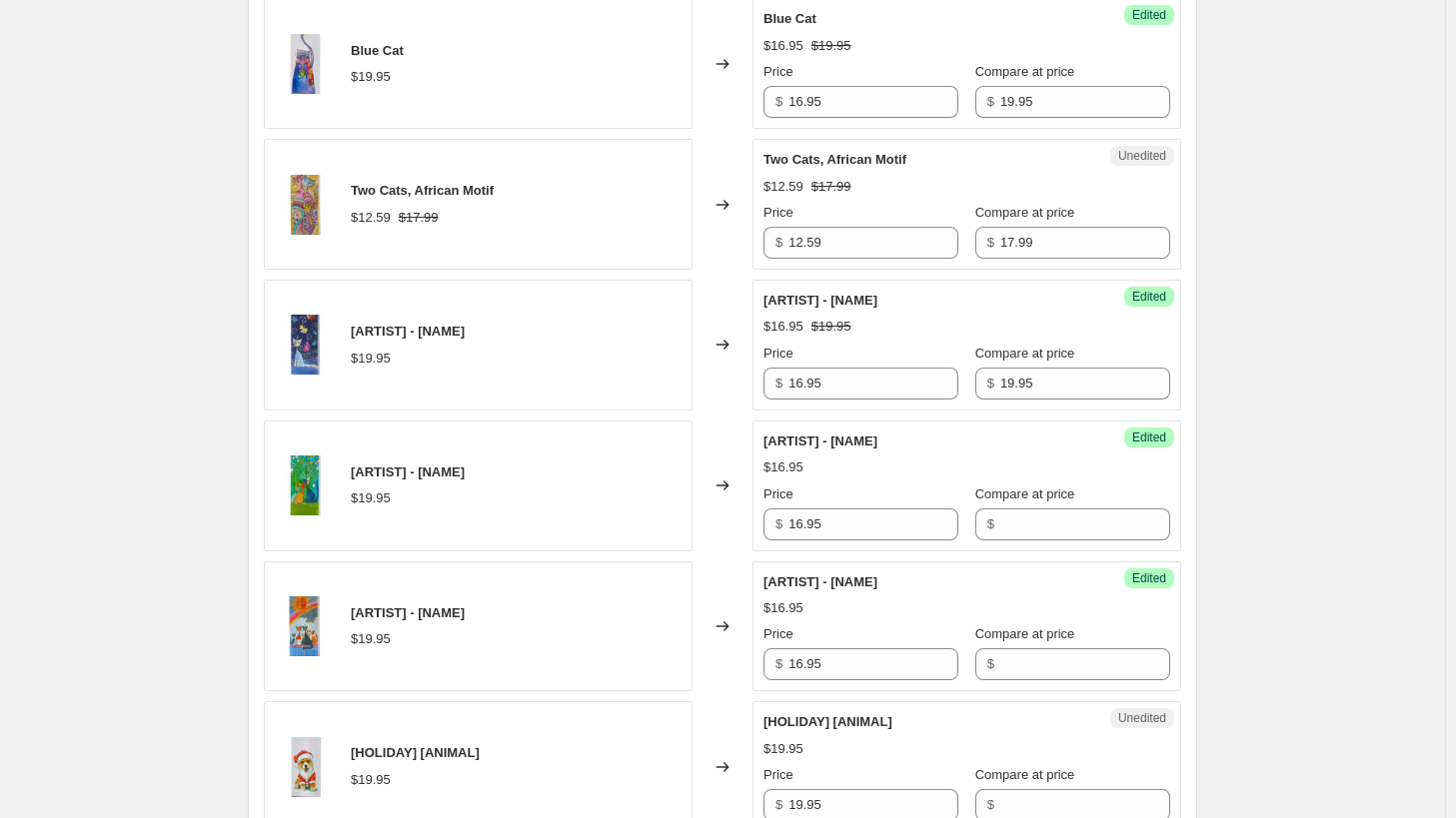 click on "Create new price change job. This page is ready Create new price change job Draft Step 1. Optionally give your price change job a title (eg "March 30% off sale on boots") [ANIMAL] Day This title is just for internal use, customers won't see it Step 2. Select how the prices should change Use bulk price change rules Set product prices individually Use CSV upload Select tags to add while price change is active Select tags to remove while price change is active Step 3. Select which products should change in price Select all products, use filters, or select products variants individually All products Filter by product, collection, tag, vendor, product type, variant title, or inventory Select product variants individually Product filters Products must match: all conditions any condition The product The product's collection The product's tag The product's vendor The product's type The product's status The variant's title Inventory quantity The product's collection Is equal to Is not equal to Is equal to [PRODUCT] [PRODUCT] $ $" at bounding box center [723, 643] 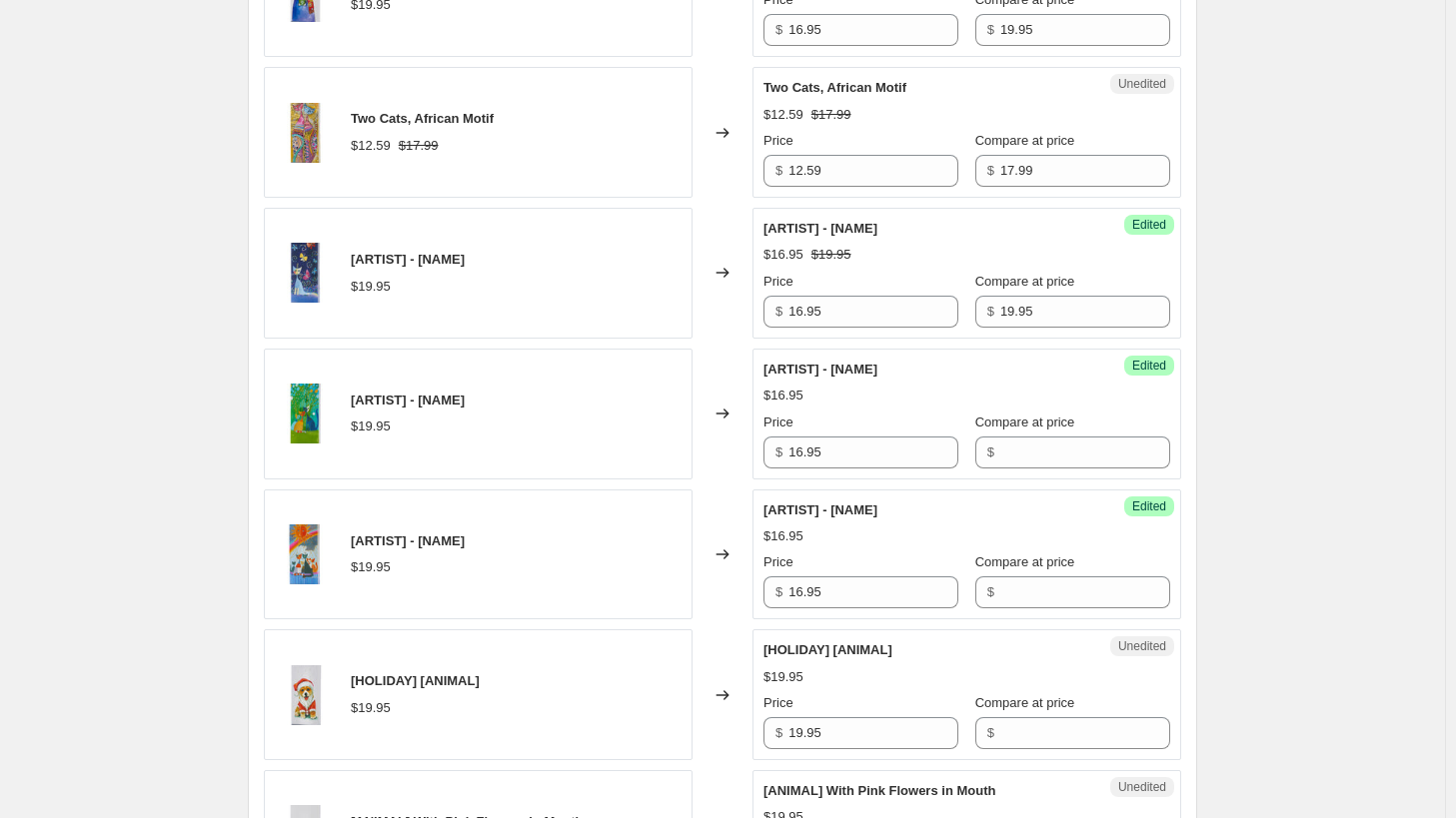 scroll, scrollTop: 999, scrollLeft: 0, axis: vertical 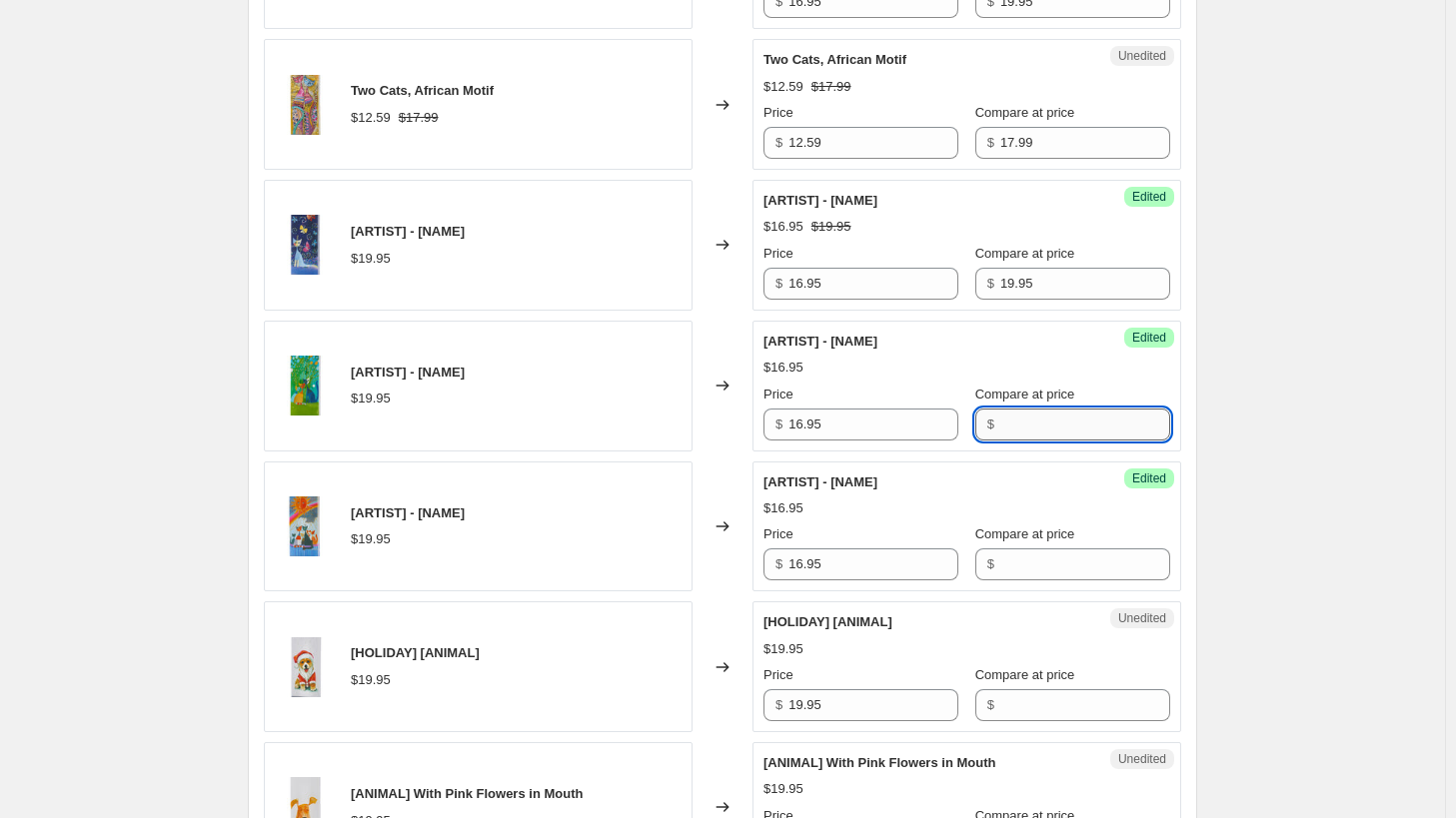 click on "Compare at price" at bounding box center (1085, 424) 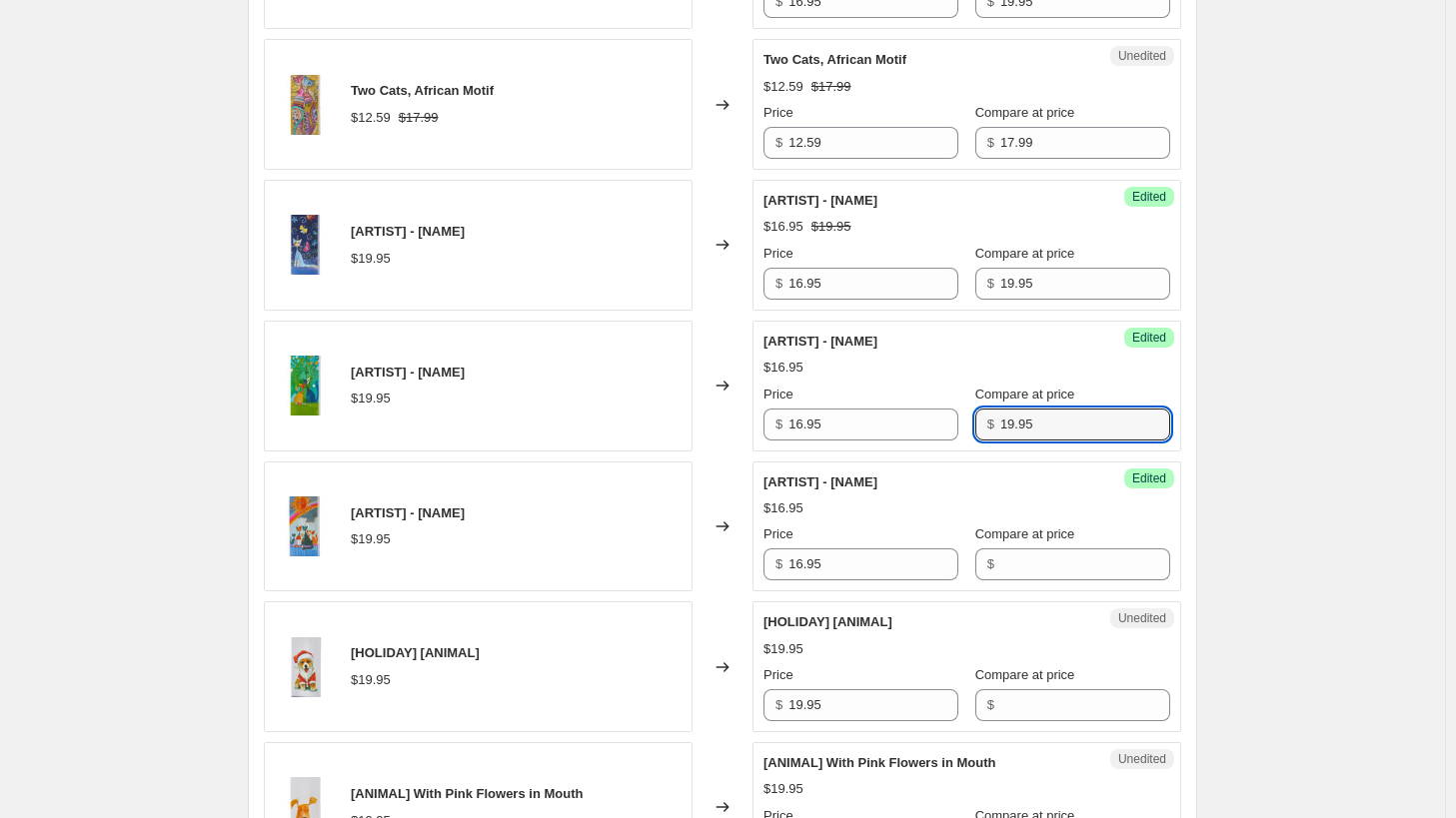 type on "19.95" 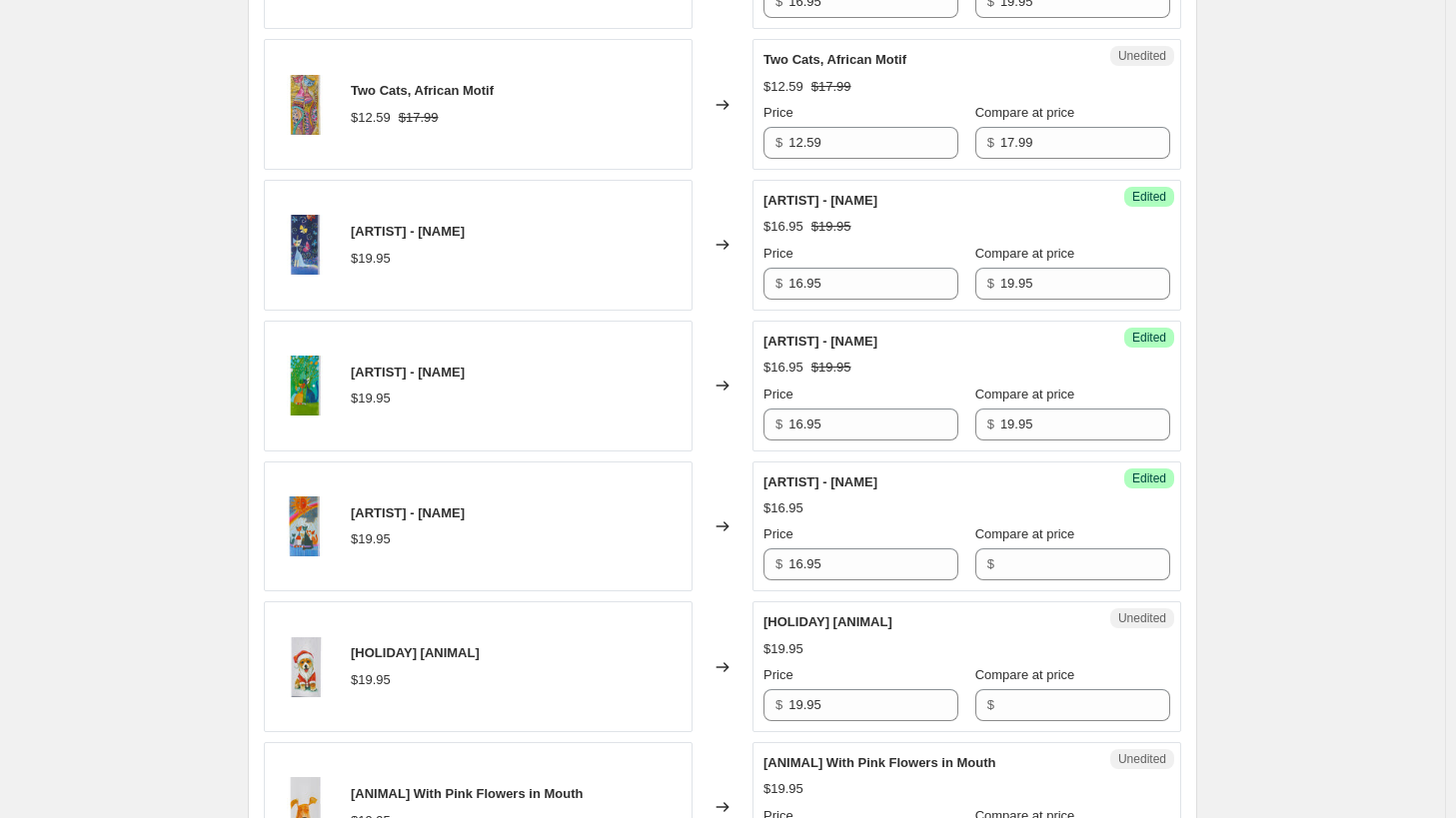 click on "Create new price change job. This page is ready Create new price change job Draft Step 1. Optionally give your price change job a title (eg "March 30% off sale on boots") [ANIMAL] Day This title is just for internal use, customers won't see it Step 2. Select how the prices should change Use bulk price change rules Set product prices individually Use CSV upload Select tags to add while price change is active Select tags to remove while price change is active Step 3. Select which products should change in price Select all products, use filters, or select products variants individually All products Filter by product, collection, tag, vendor, product type, variant title, or inventory Select product variants individually Product filters Products must match: all conditions any condition The product The product's collection The product's tag The product's vendor The product's type The product's status The variant's title Inventory quantity The product's collection Is equal to Is not equal to Is equal to [PRODUCT] [PRODUCT] $ $" at bounding box center [723, 543] 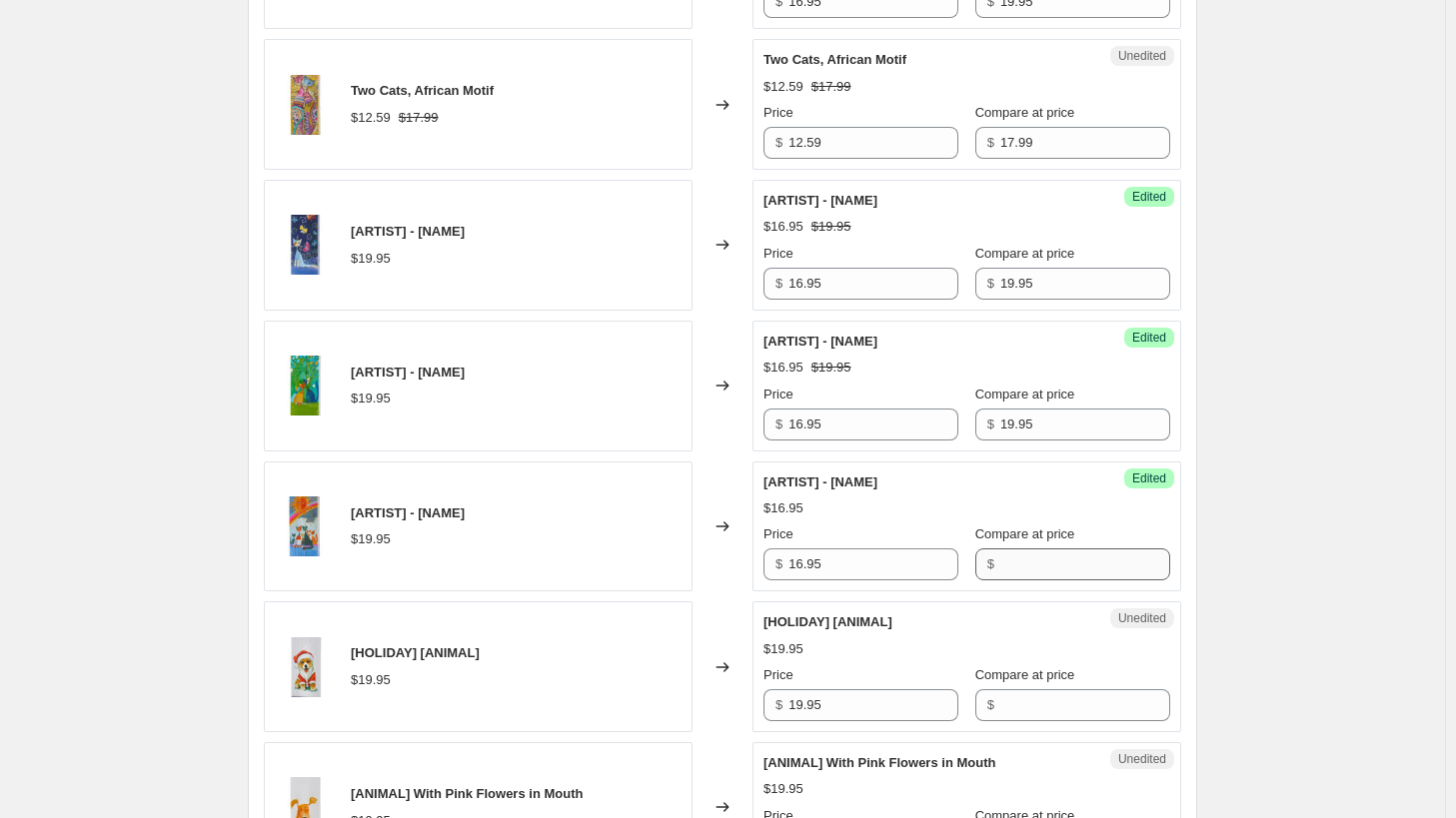 click on "Compare at price $" at bounding box center [1072, 552] 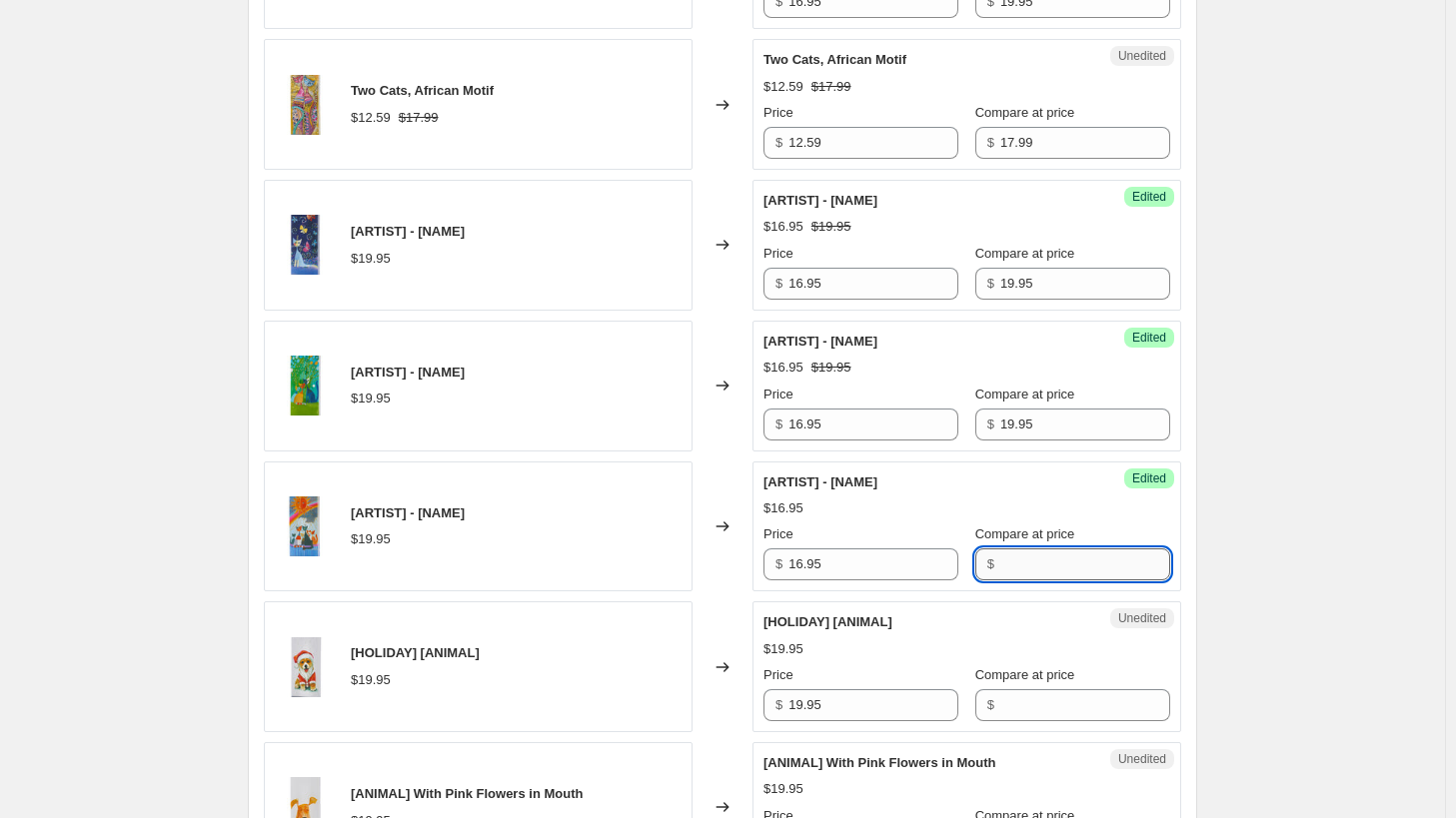 drag, startPoint x: 1087, startPoint y: 589, endPoint x: 1087, endPoint y: 568, distance: 21 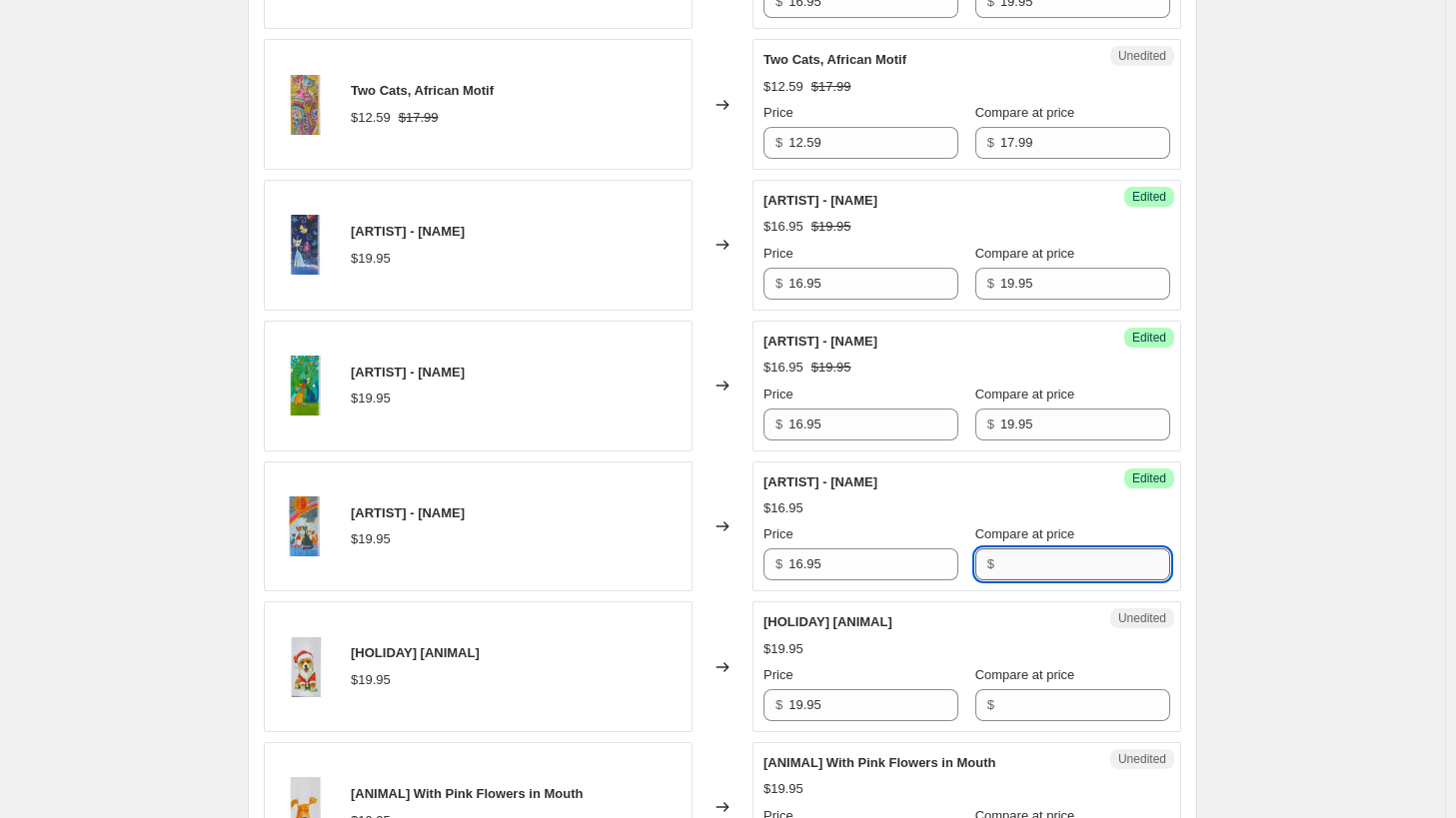 click on "Compare at price" at bounding box center (1085, 564) 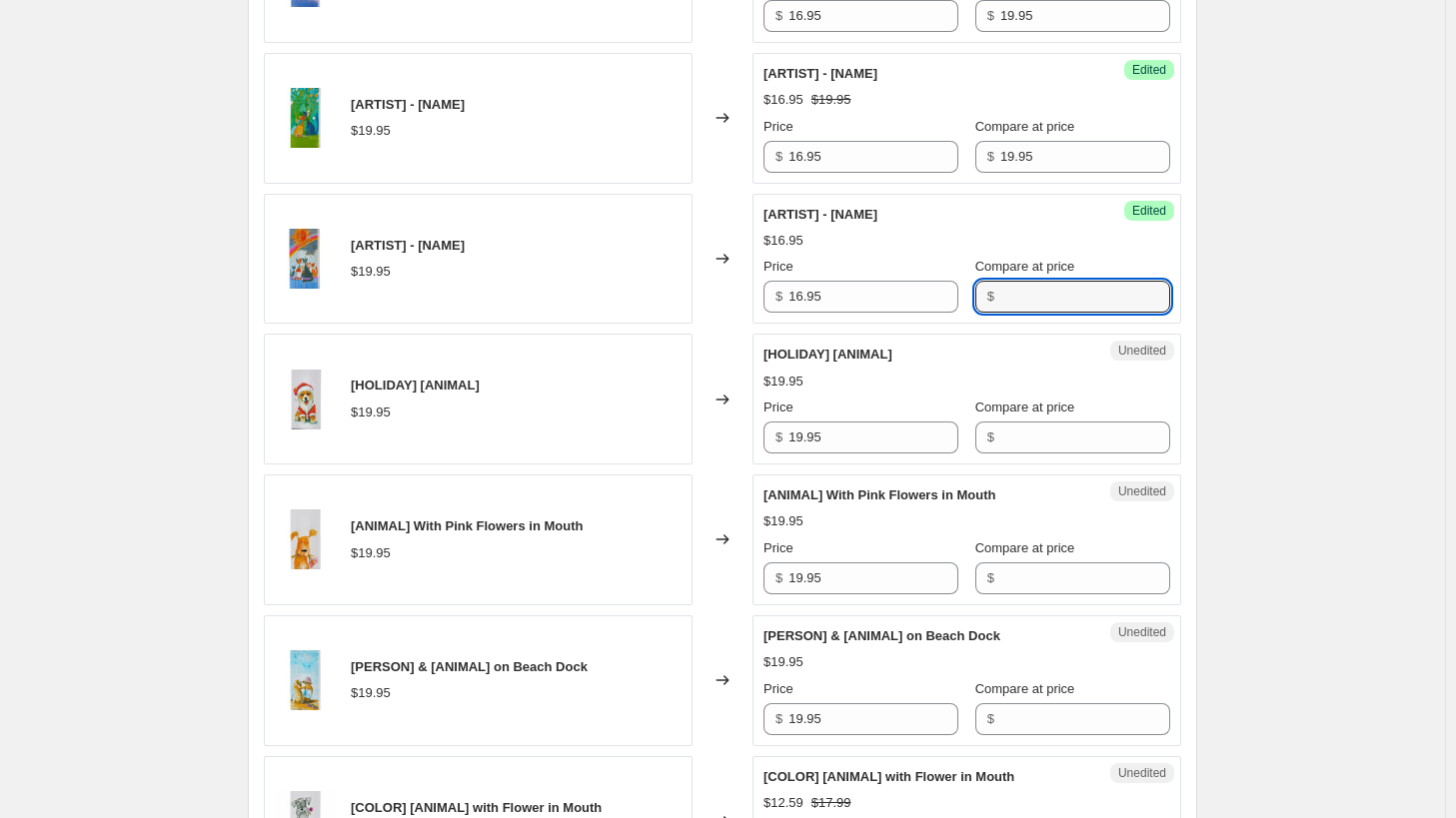 scroll, scrollTop: 1298, scrollLeft: 0, axis: vertical 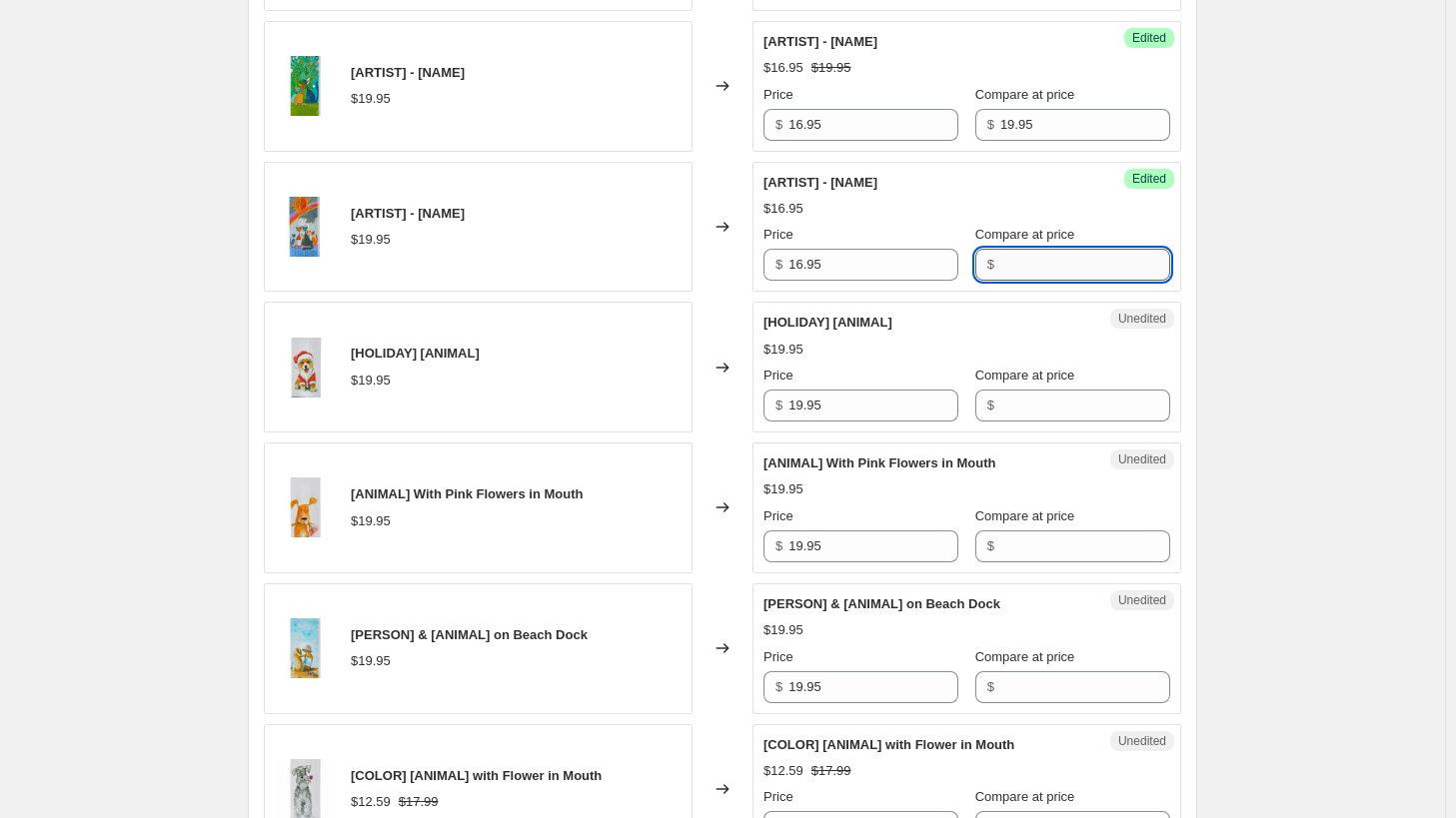 click on "Compare at price" at bounding box center (1085, 265) 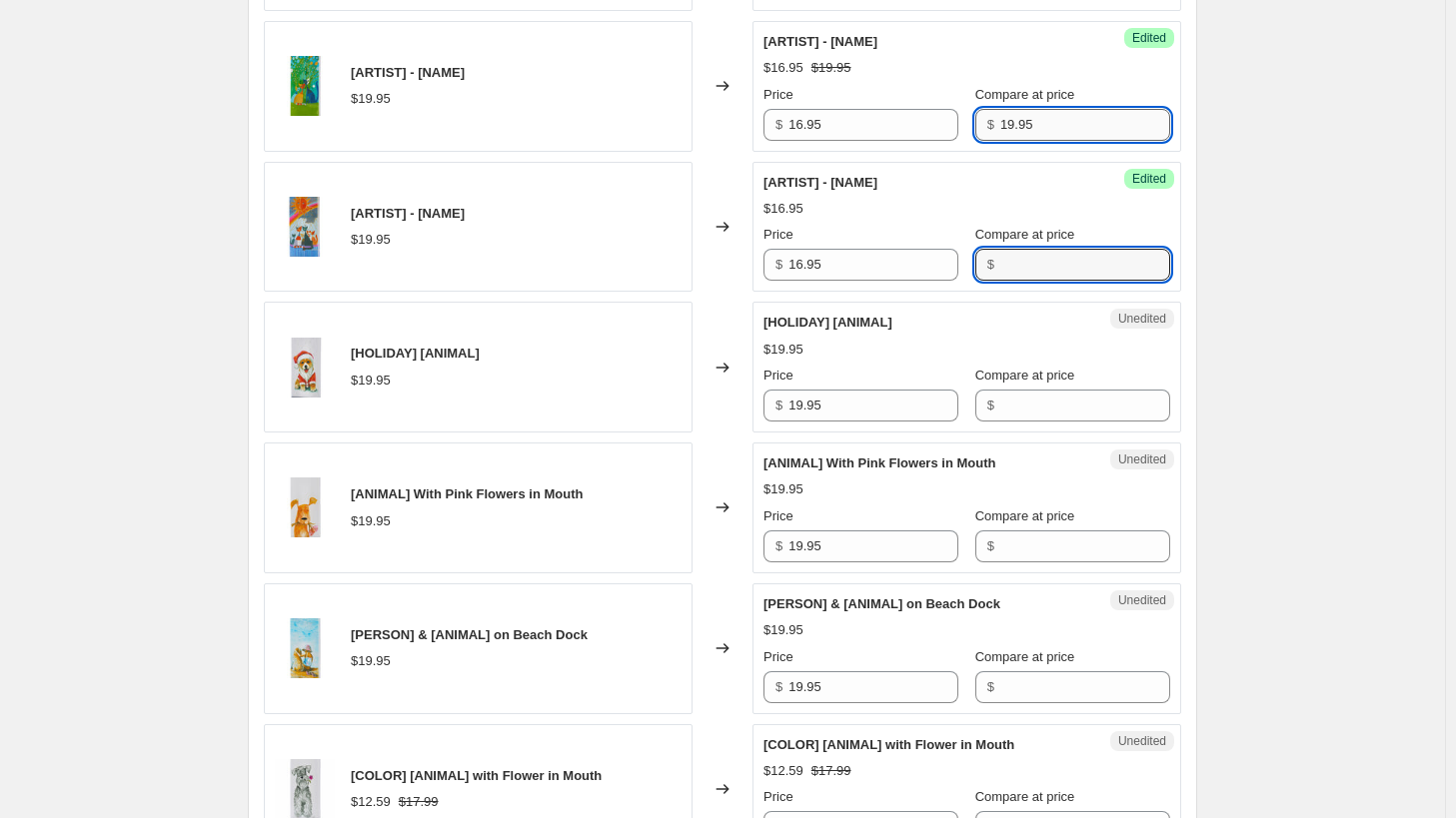 click on "19.95" at bounding box center [1085, 125] 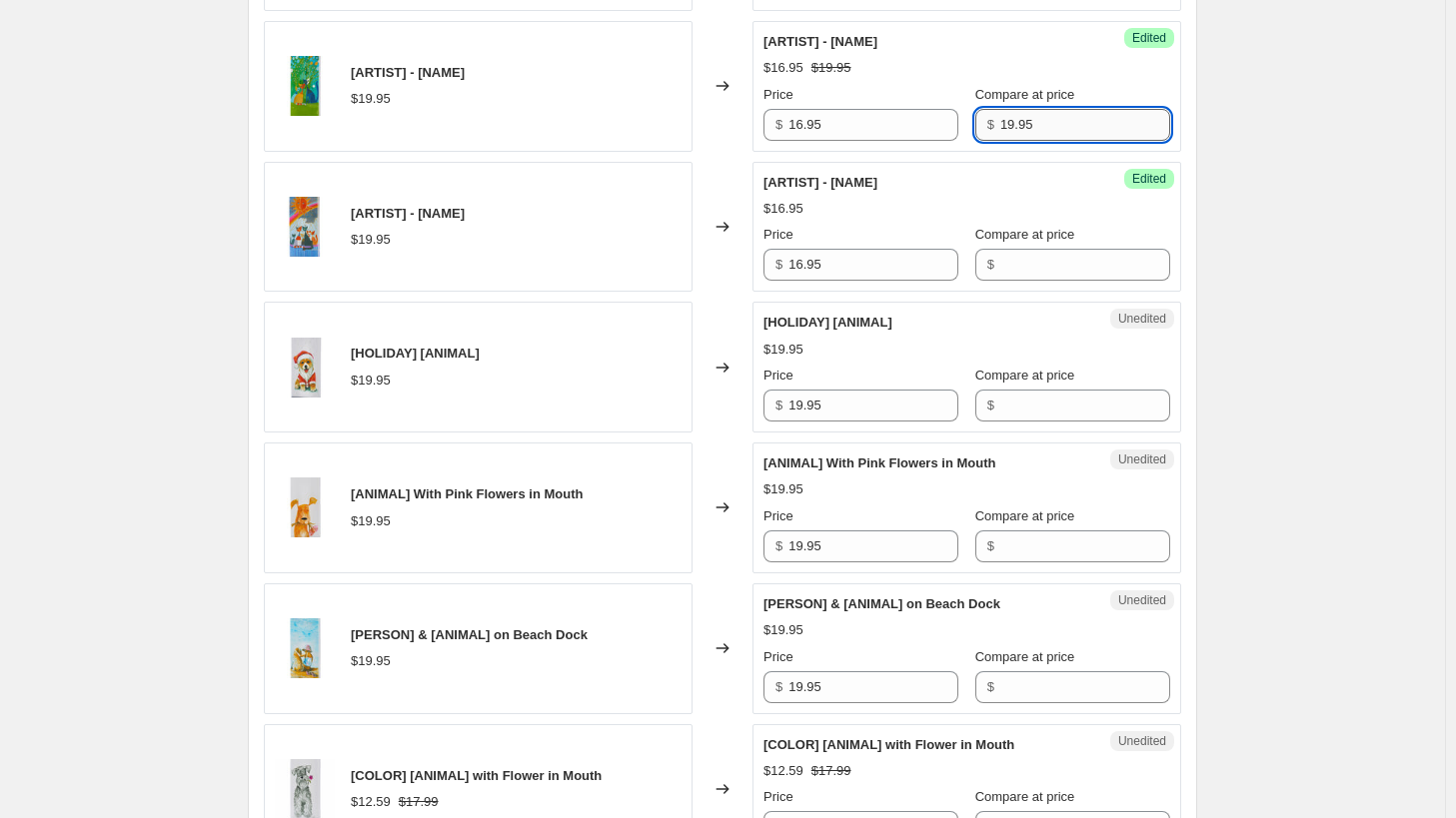 click on "19.95" at bounding box center (1085, 125) 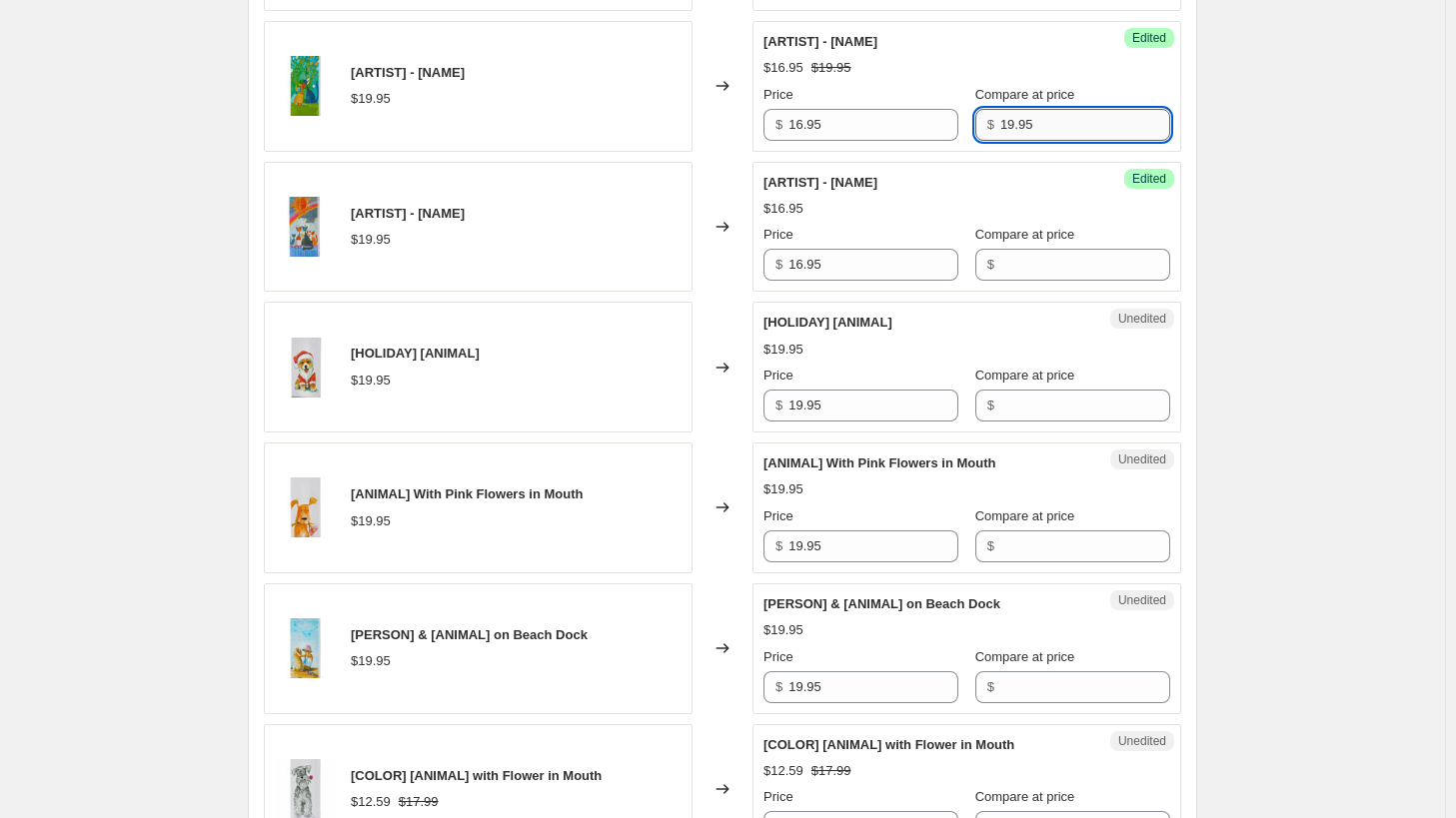click on "19.95" at bounding box center (1085, 125) 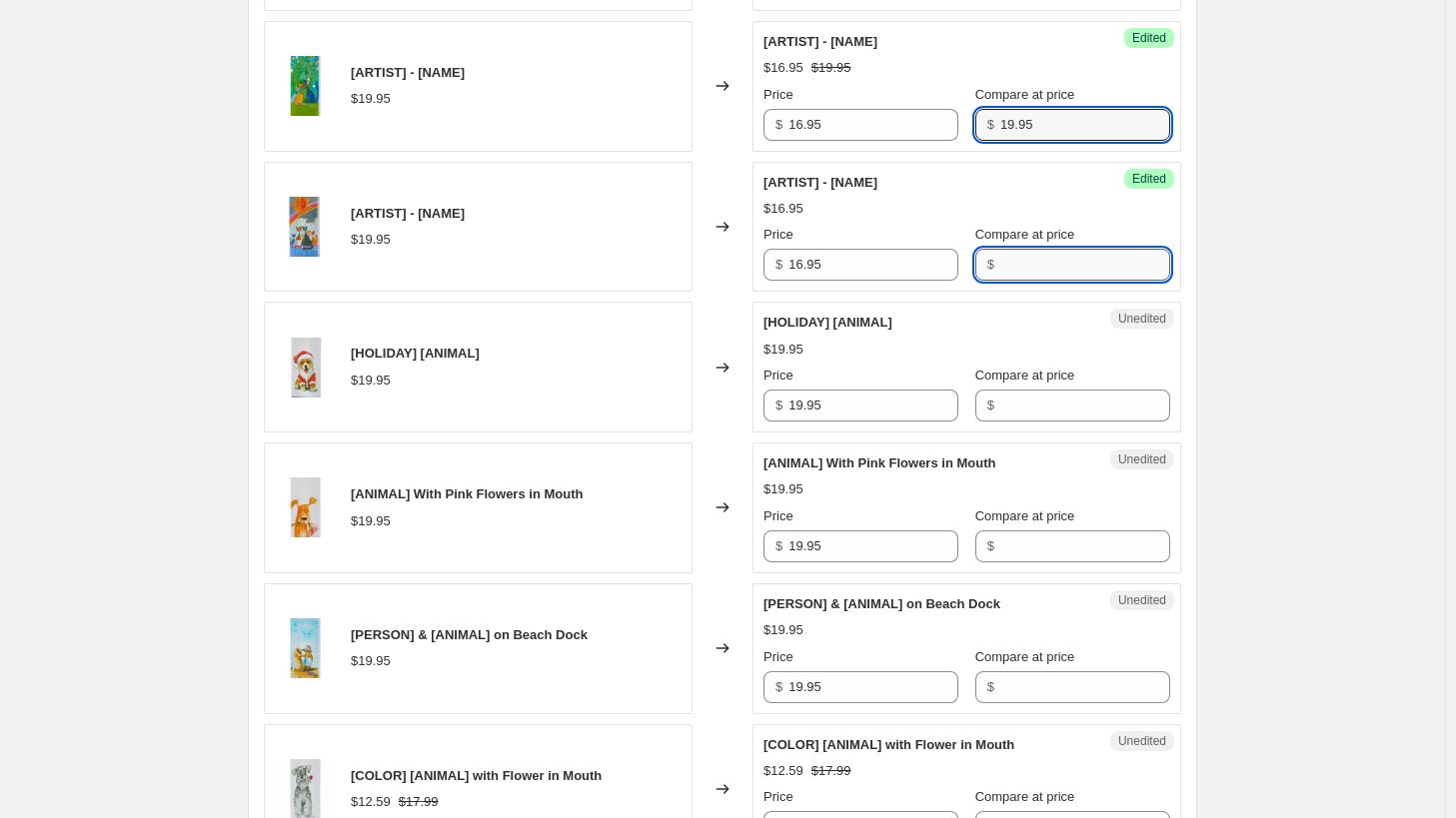 click on "Compare at price" at bounding box center (1085, 265) 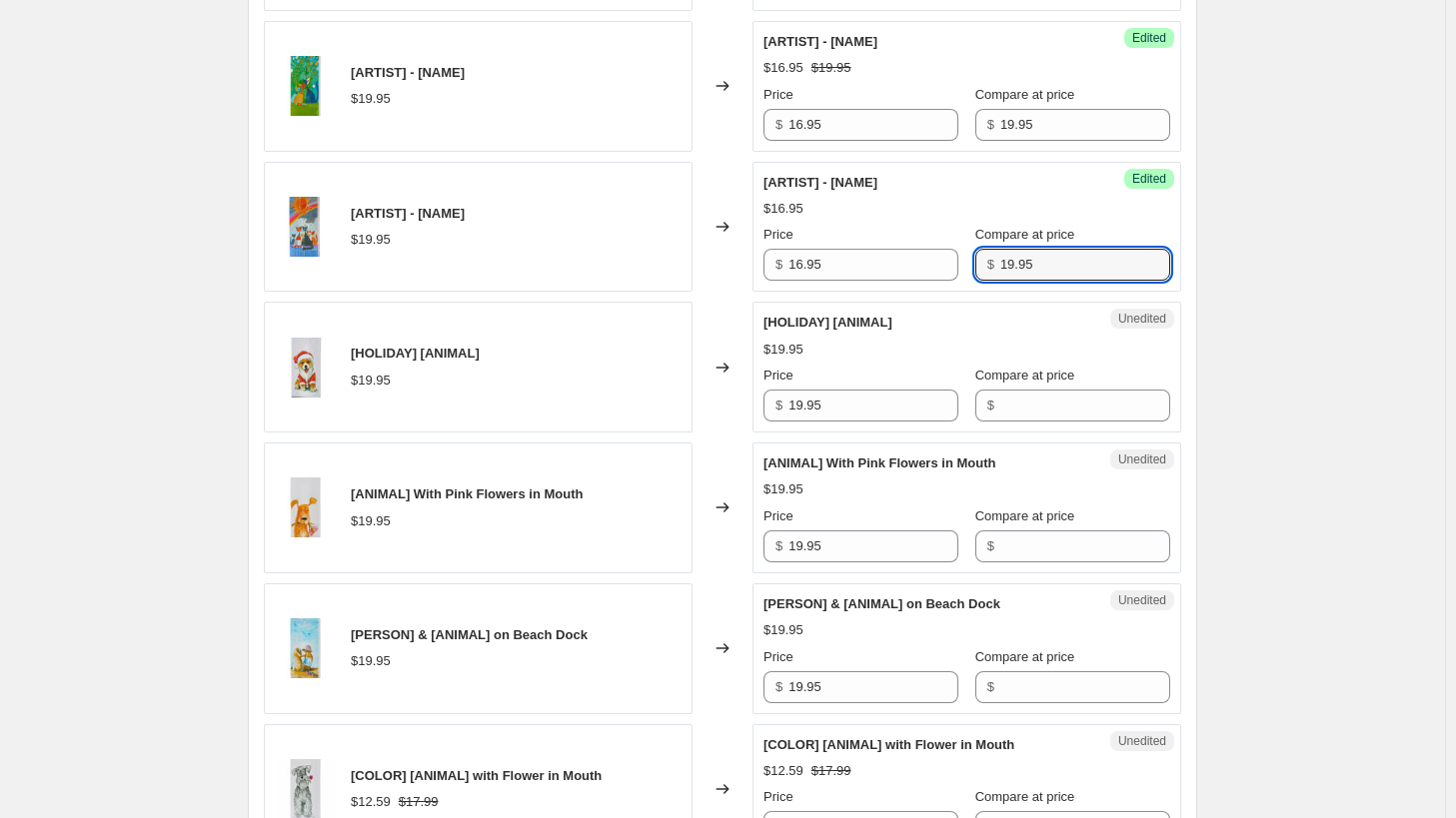 type on "19.95" 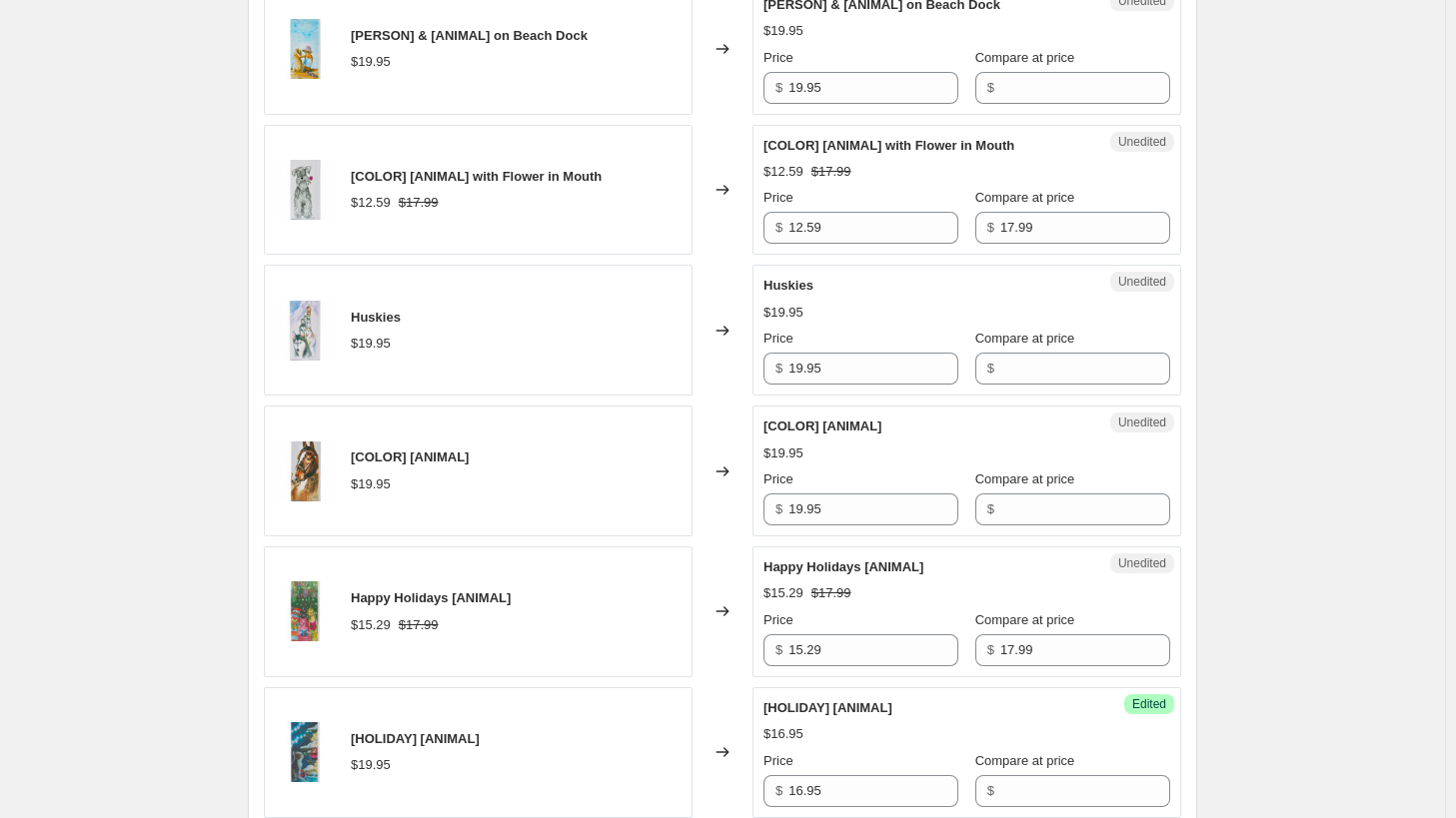 scroll, scrollTop: 2197, scrollLeft: 0, axis: vertical 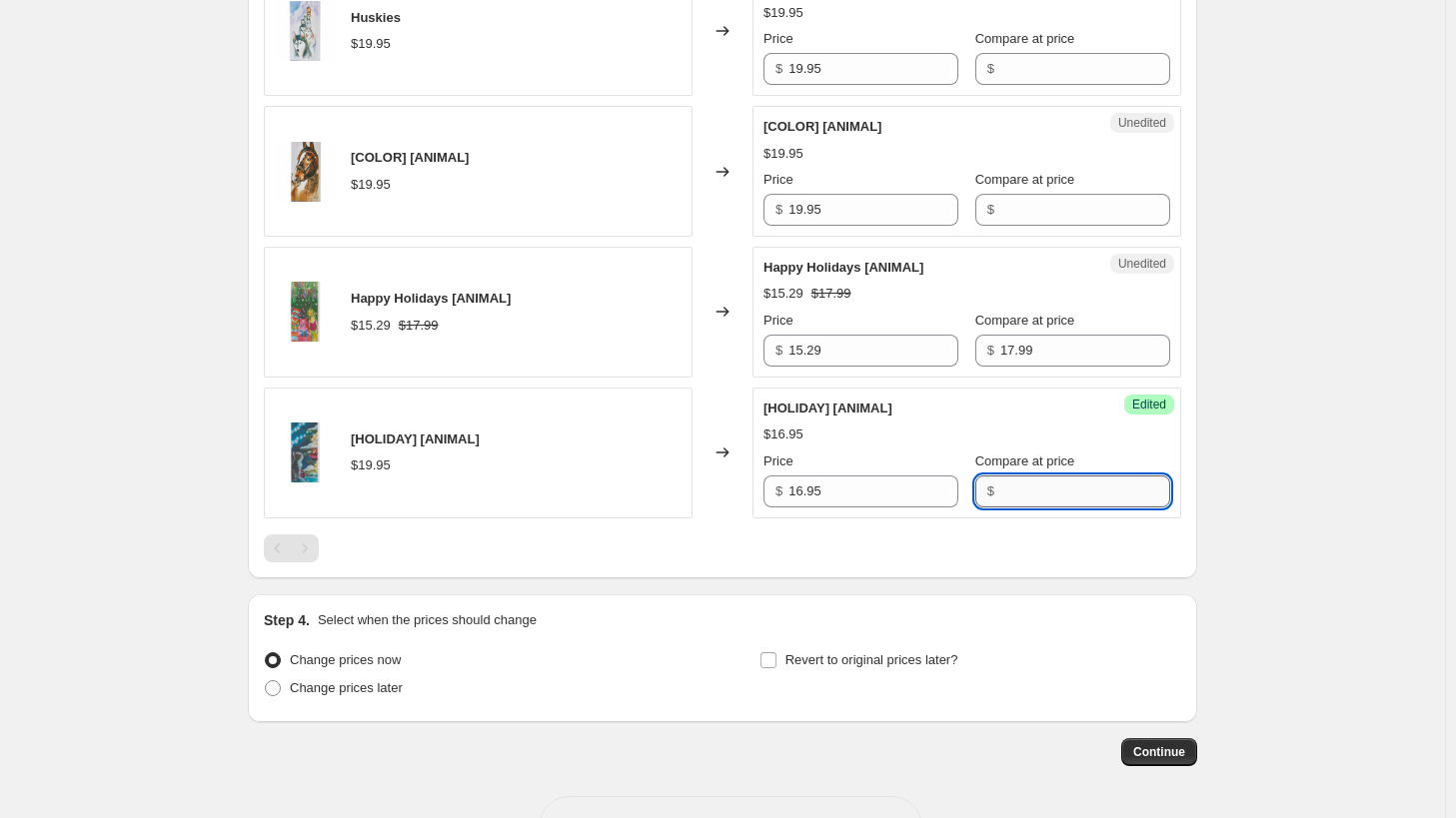 click on "Compare at price" at bounding box center (1085, 491) 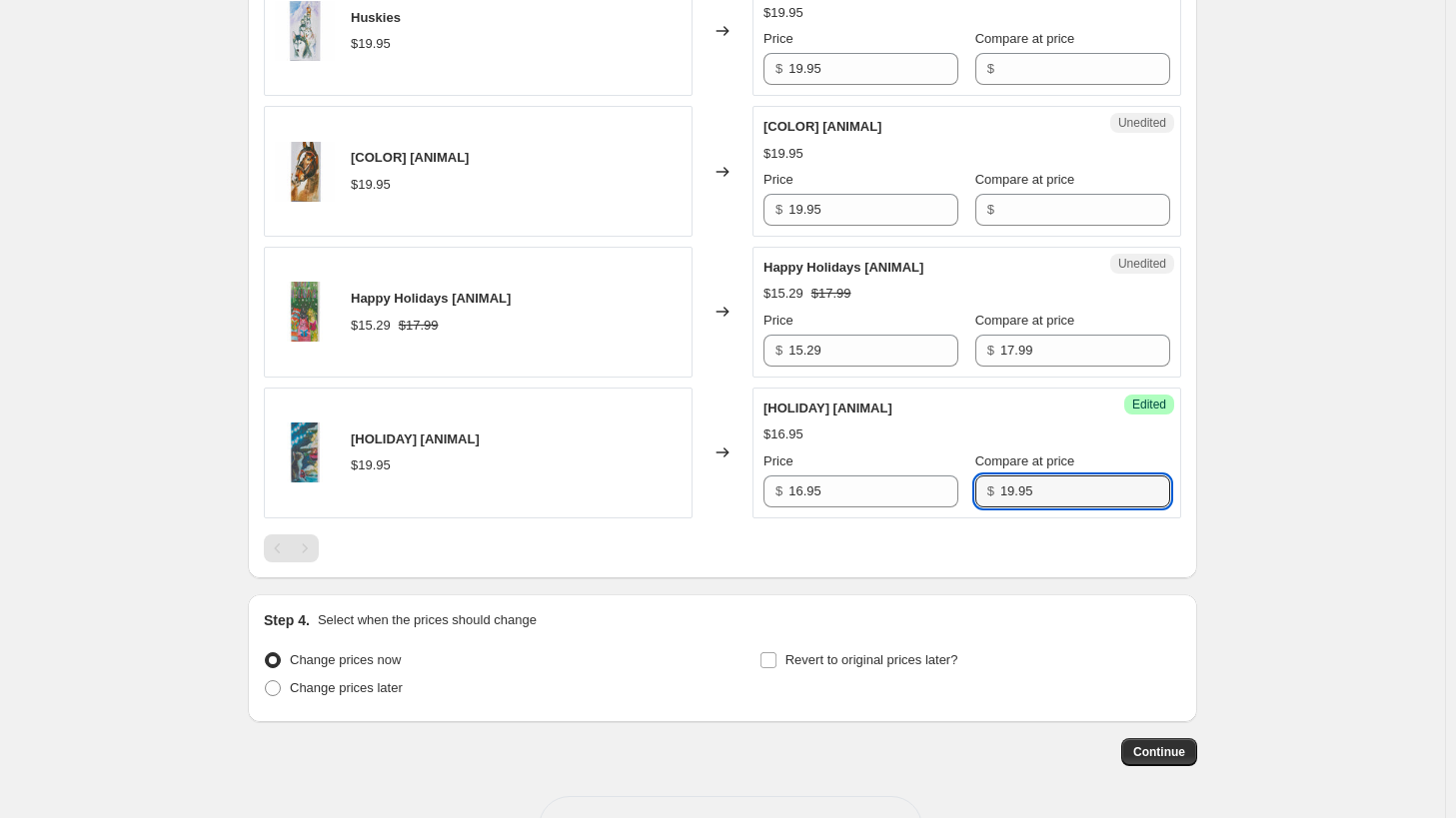 type on "19.95" 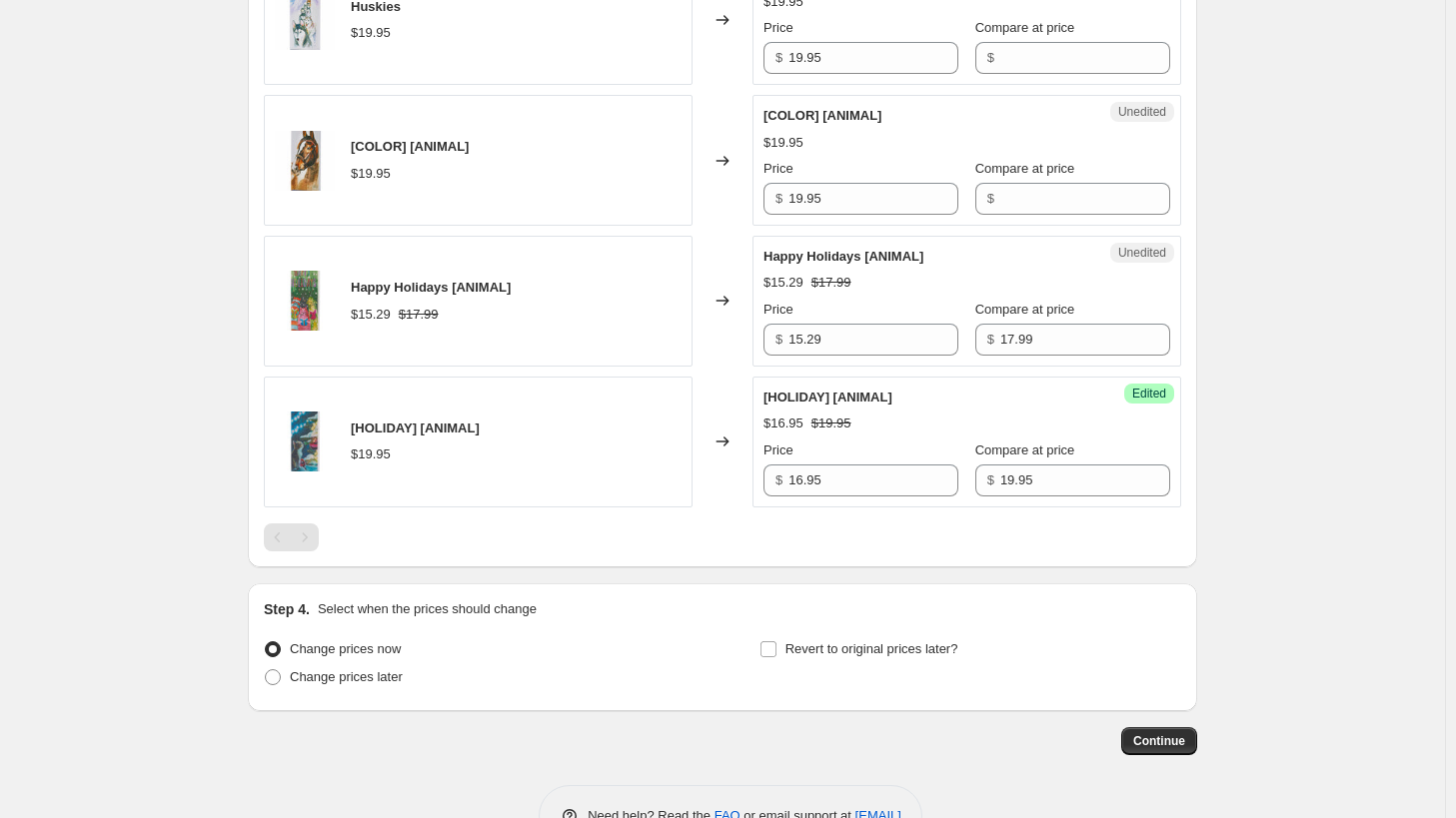 scroll, scrollTop: 2296, scrollLeft: 0, axis: vertical 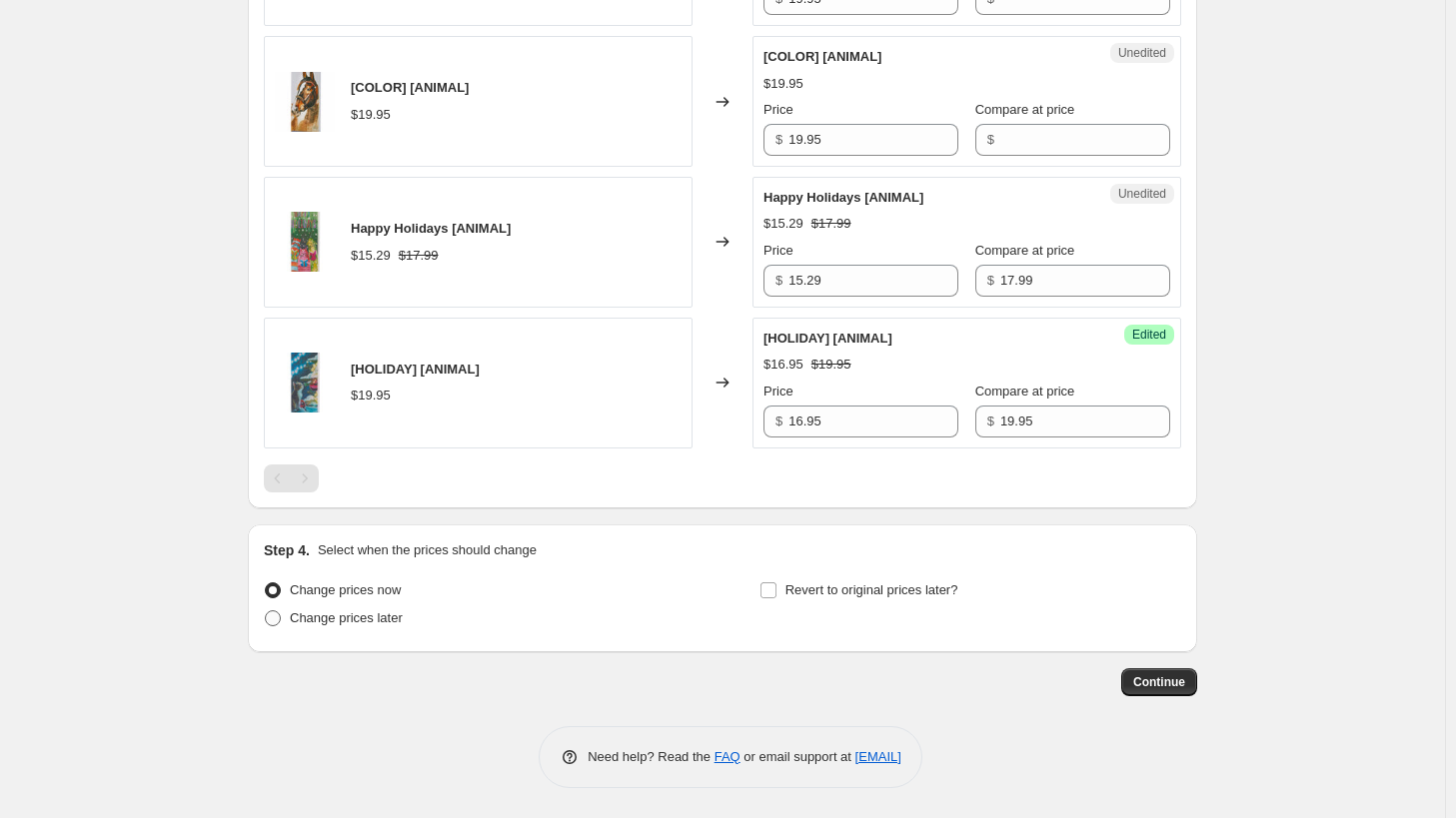 click on "Change prices later" at bounding box center (346, 617) 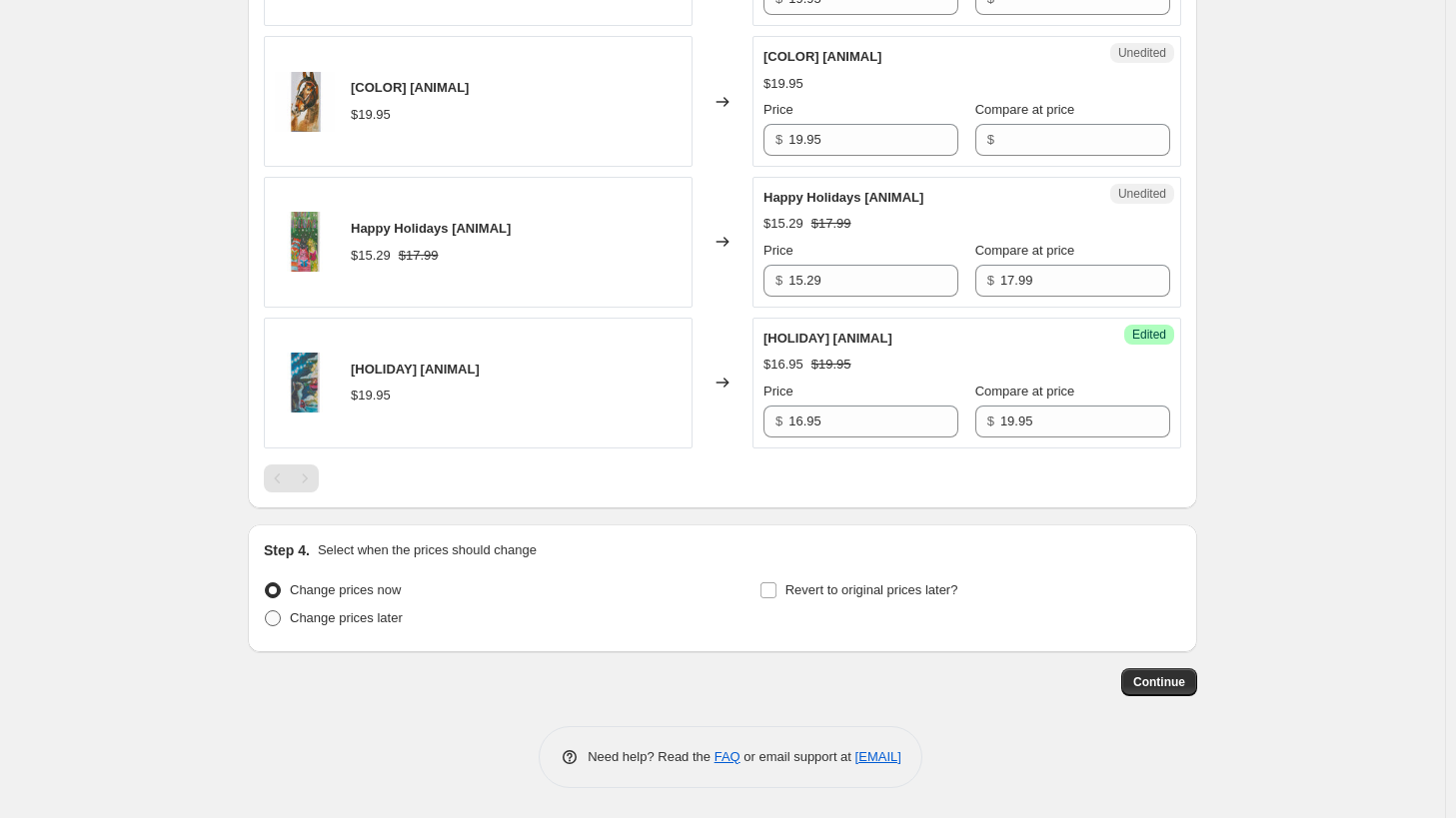 radio on "true" 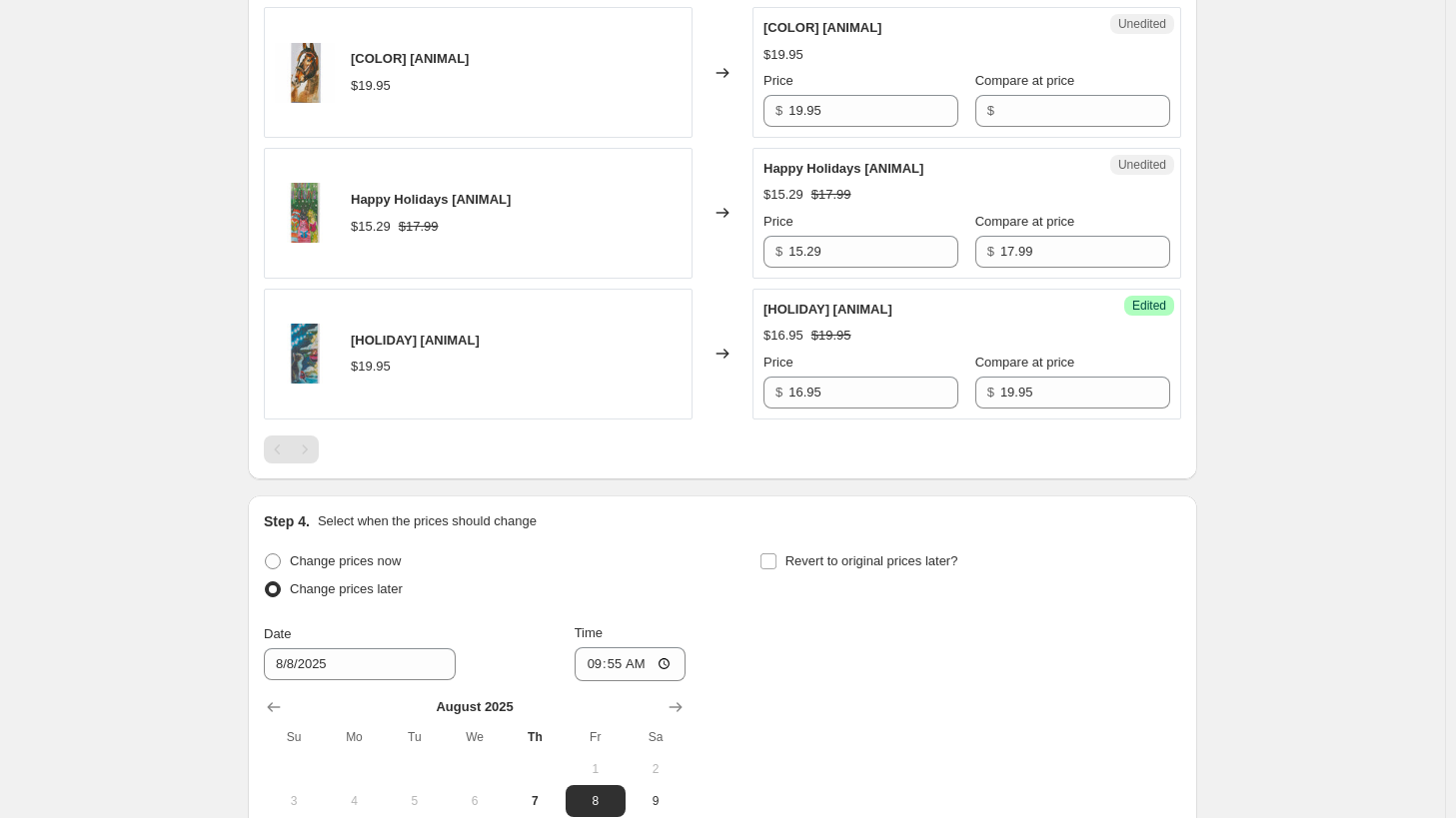 scroll, scrollTop: 2670, scrollLeft: 0, axis: vertical 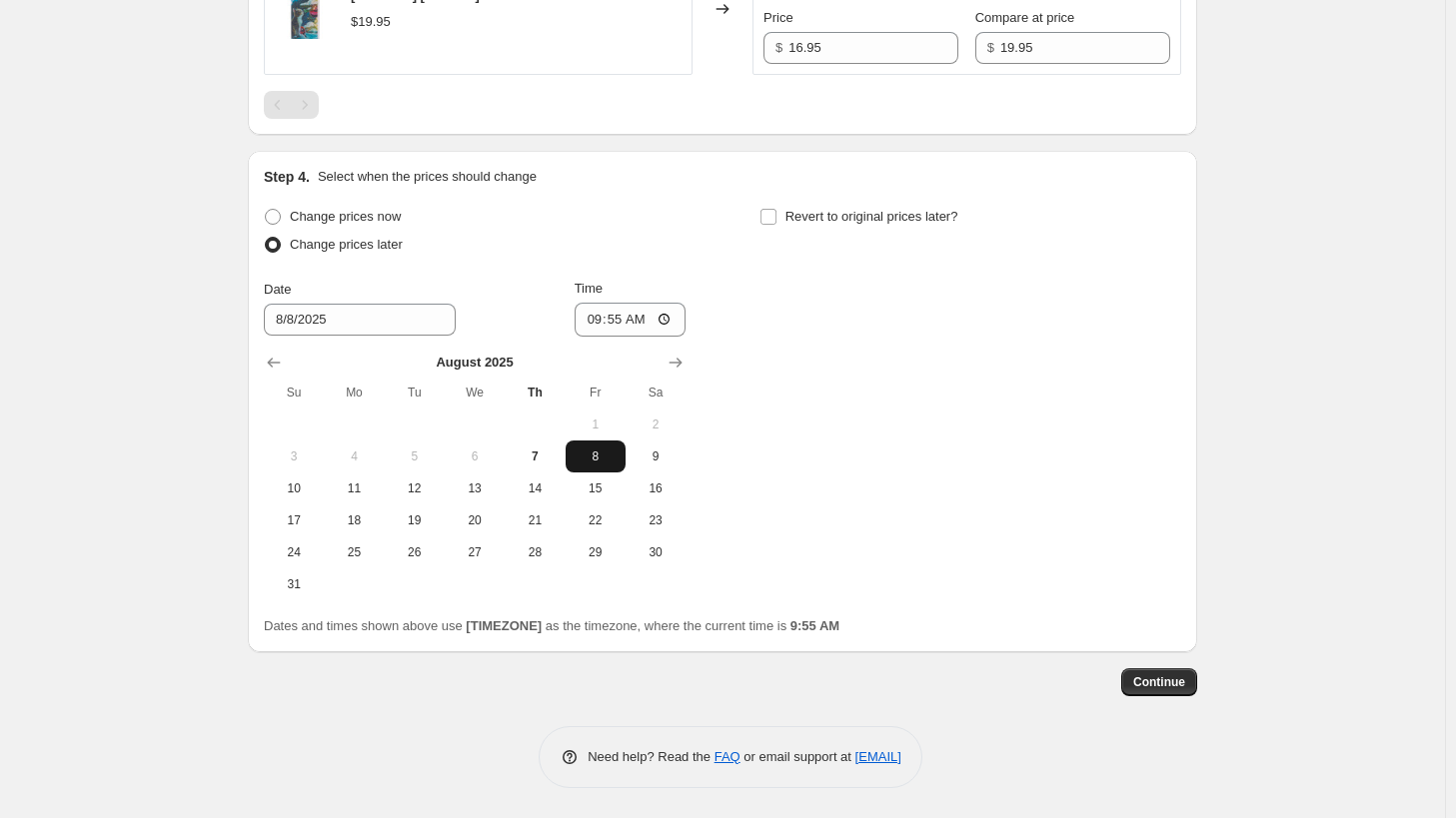 click on "8" at bounding box center [596, 456] 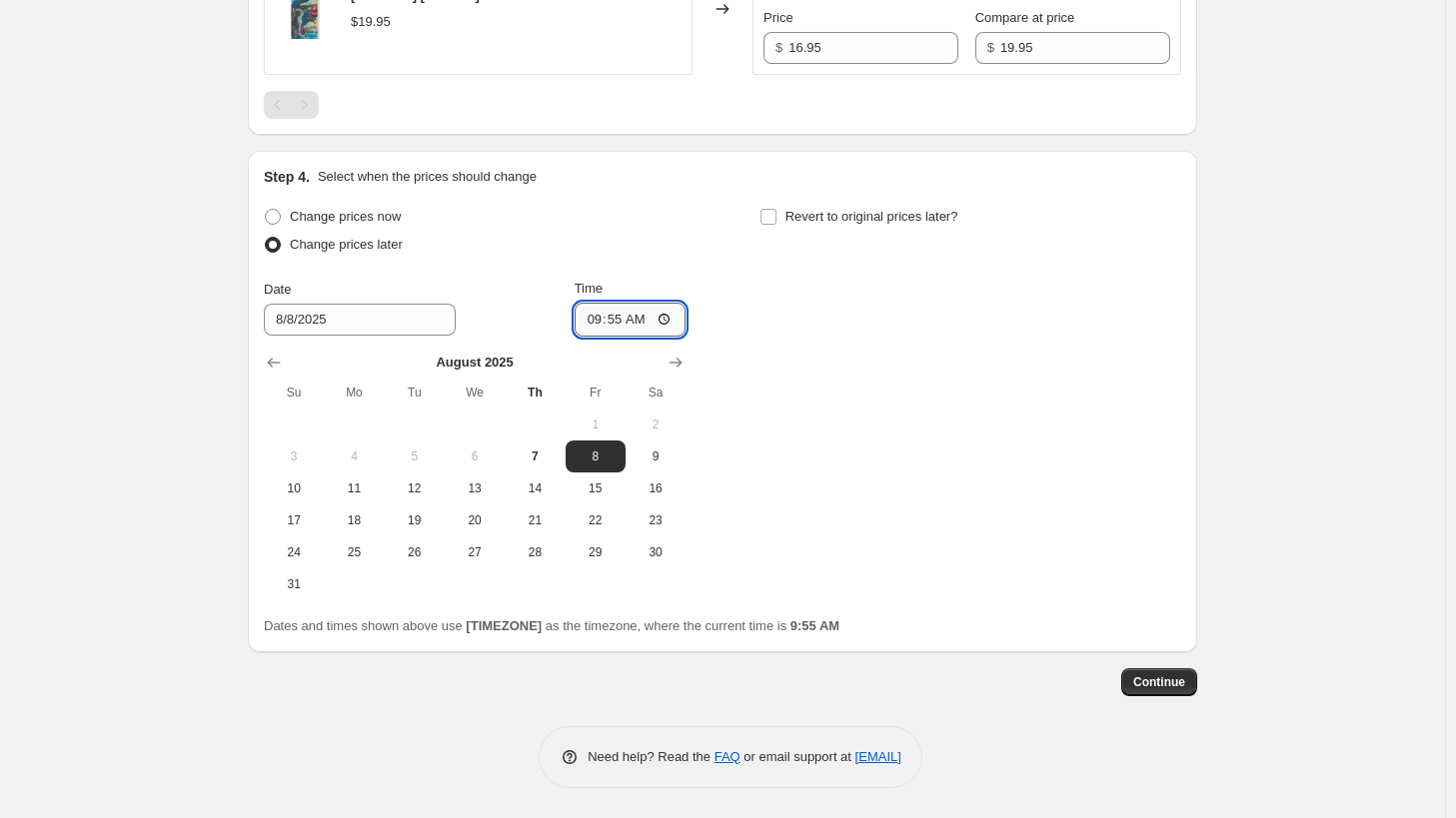 click on "09:55" at bounding box center [631, 320] 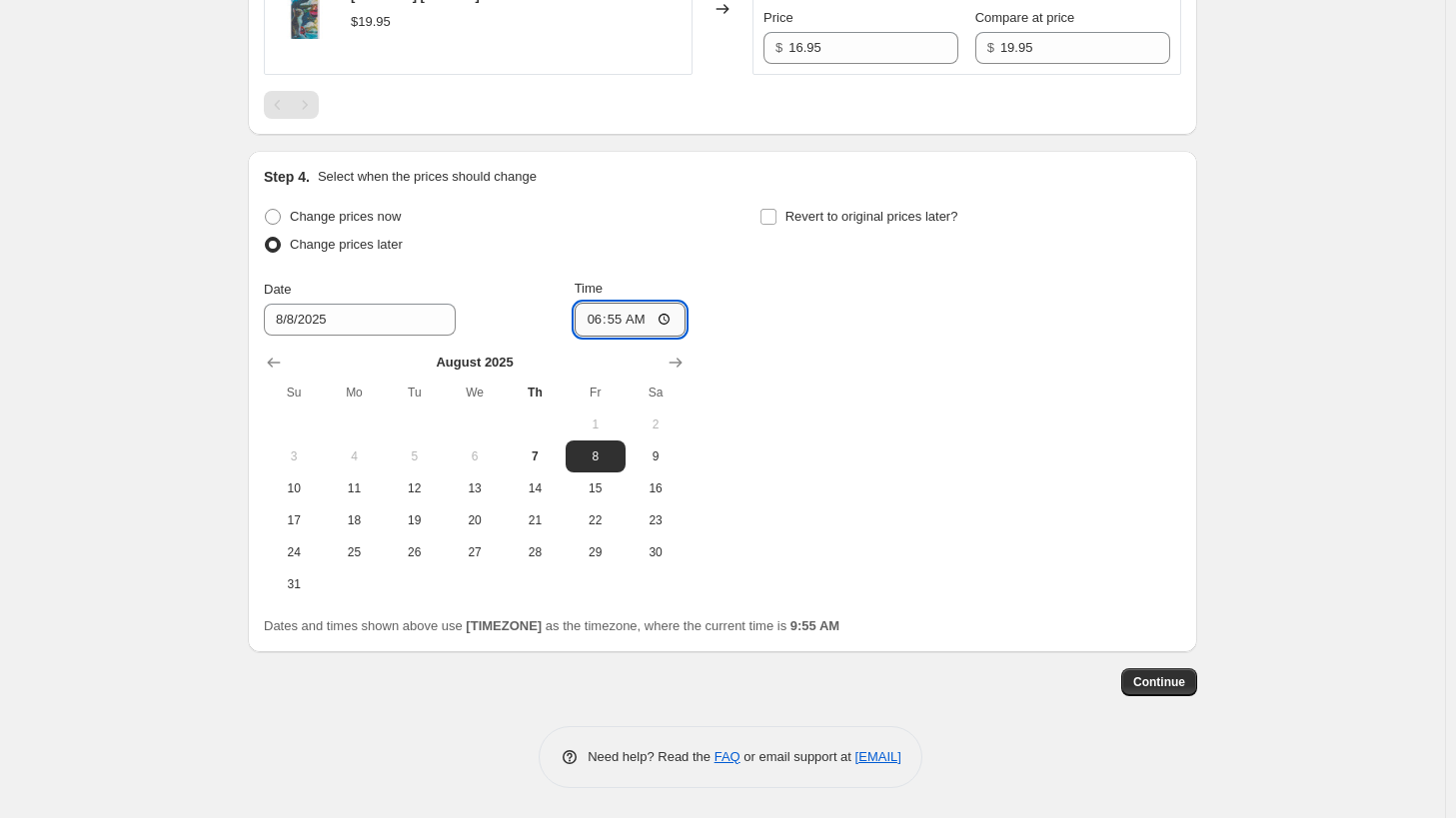type on "06:00" 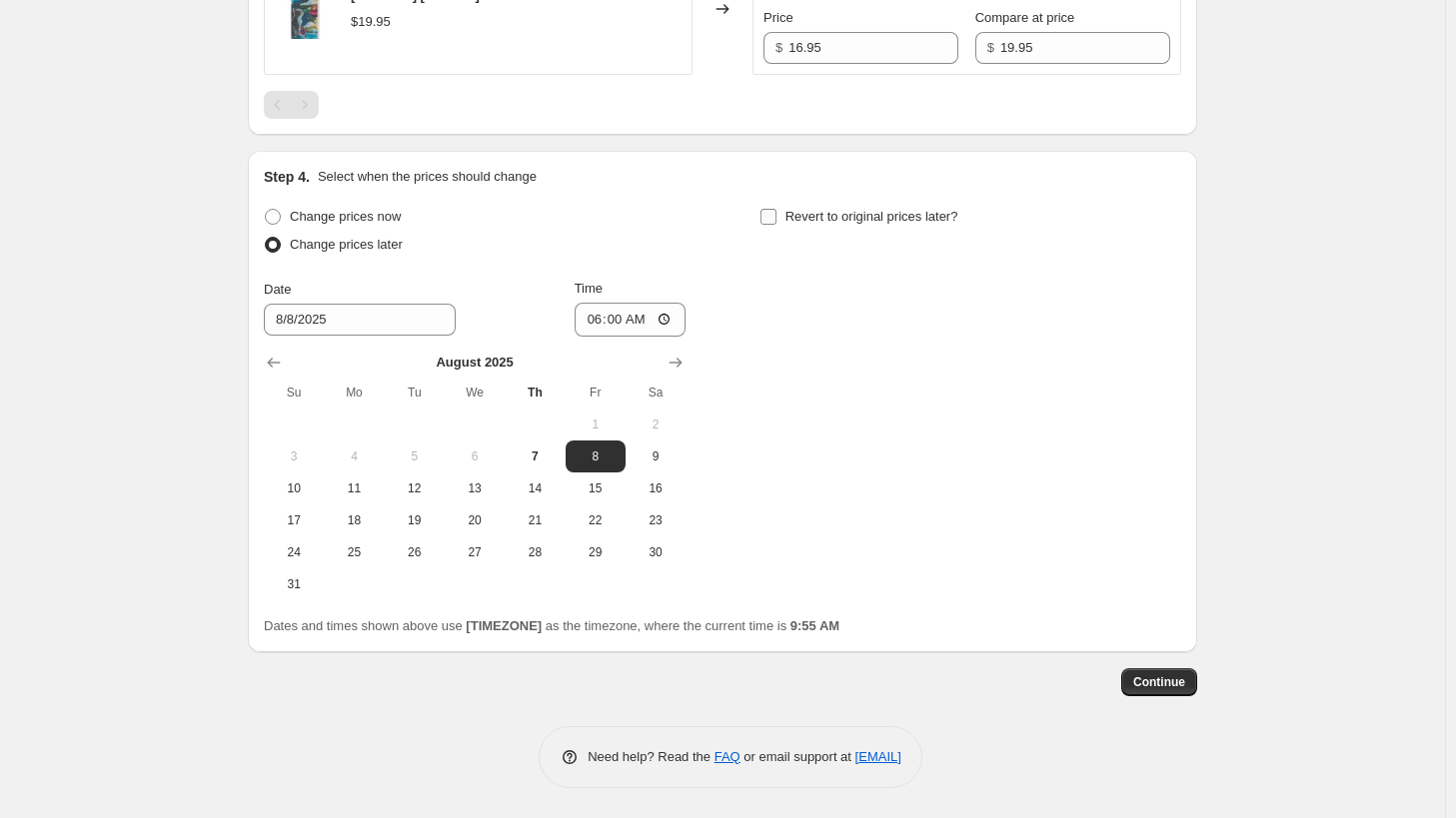 click on "Revert to original prices later?" at bounding box center (871, 216) 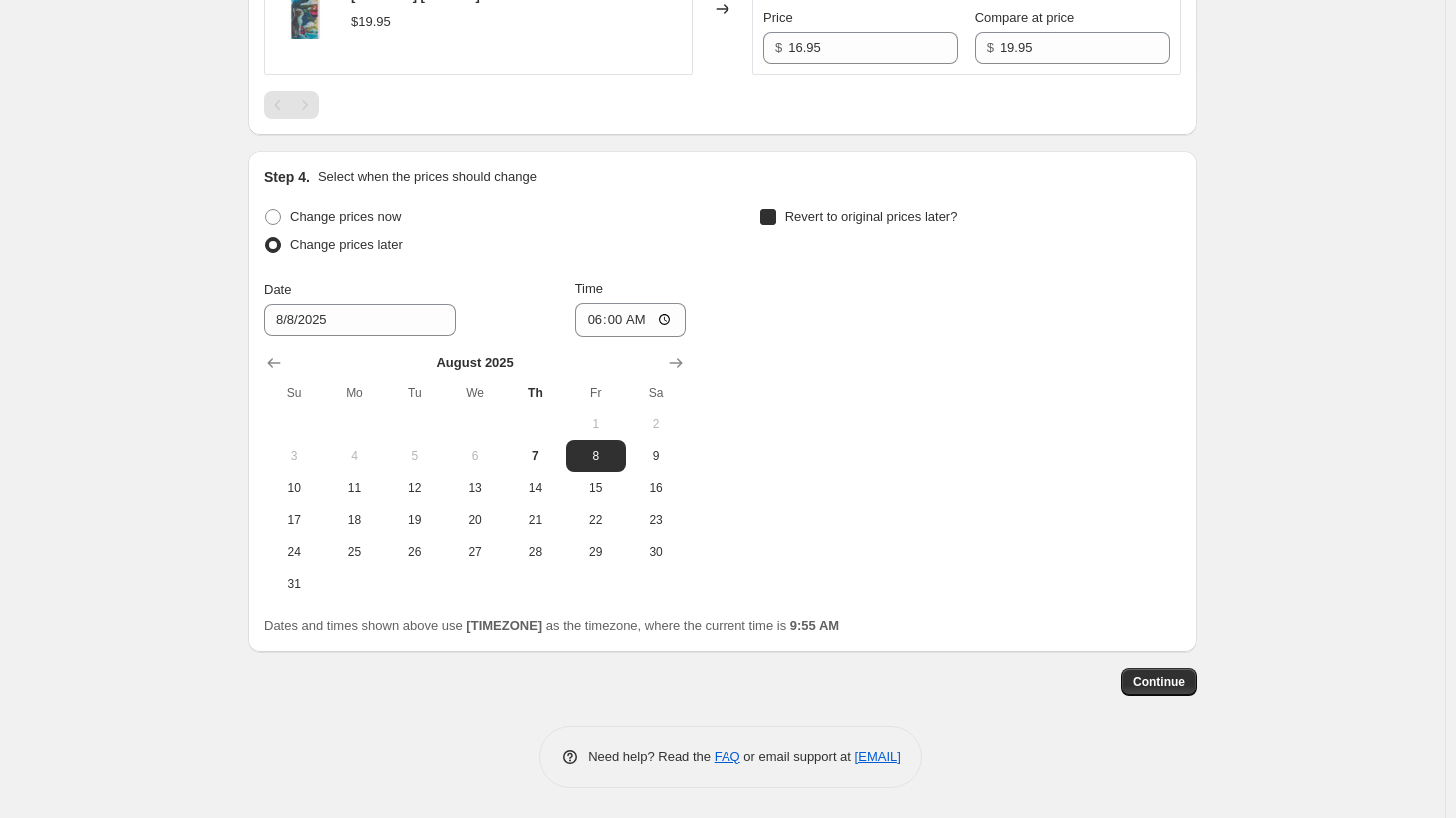 checkbox on "true" 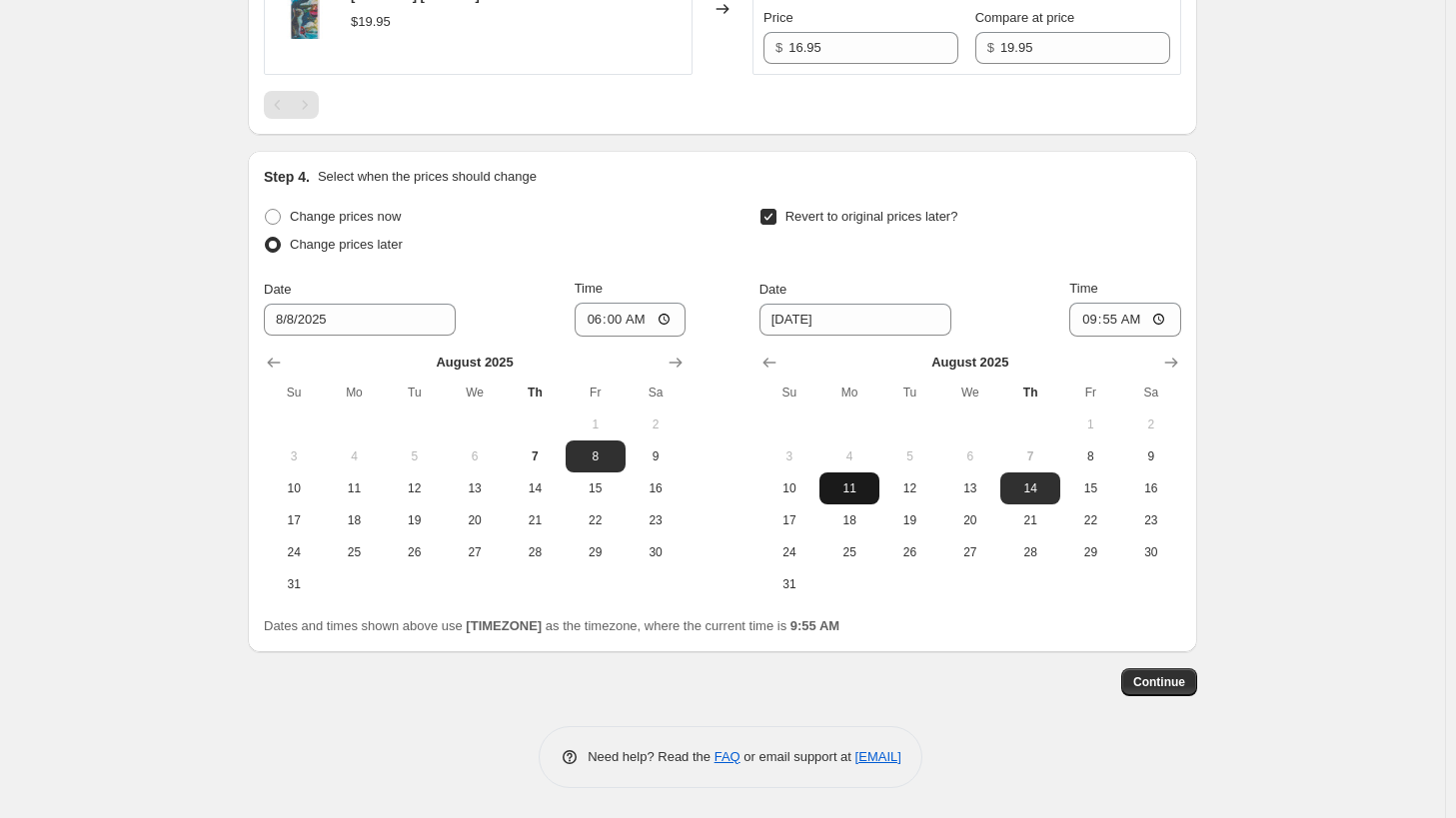 click on "11" at bounding box center (849, 488) 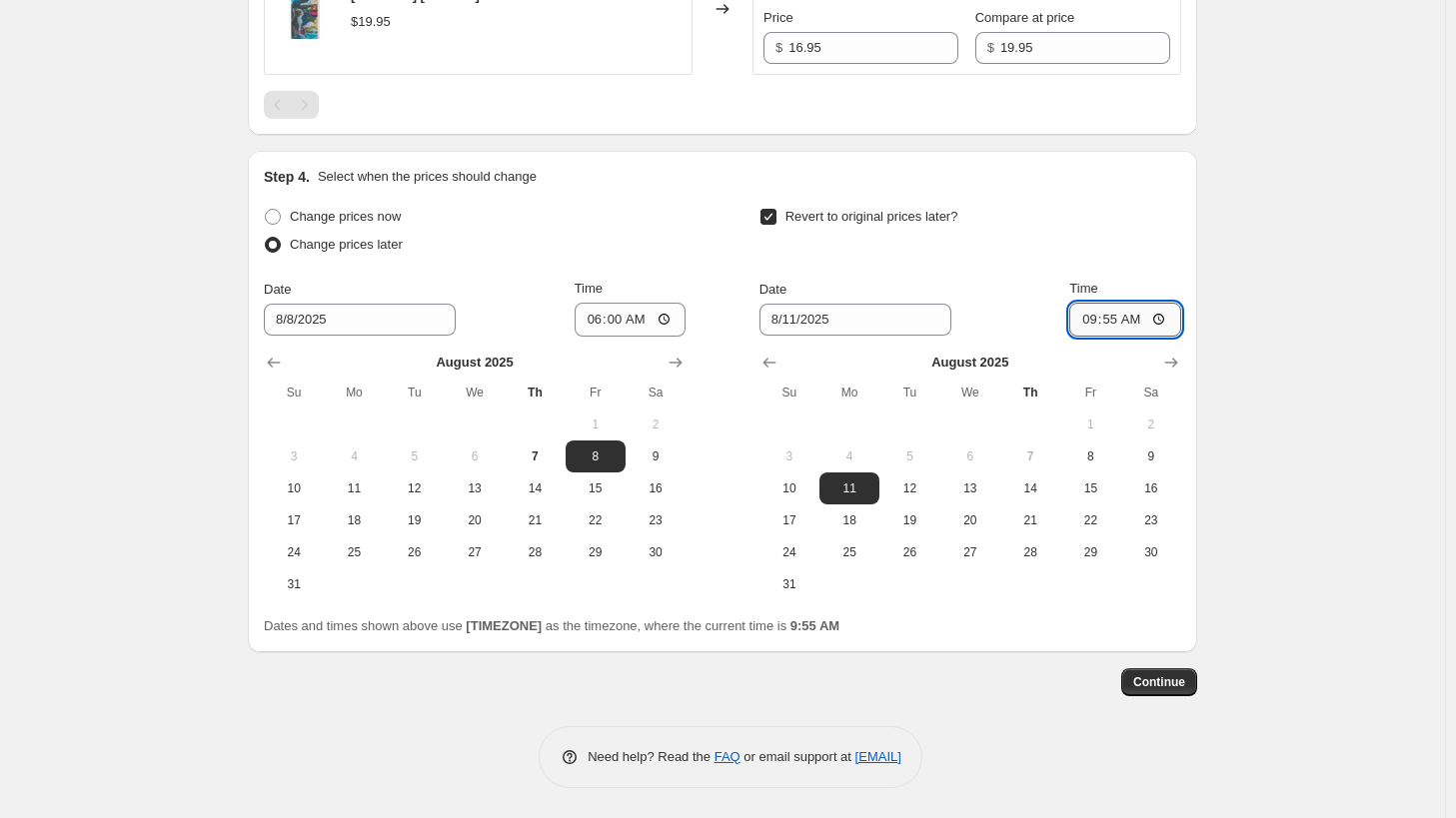 click on "09:55" at bounding box center [1125, 320] 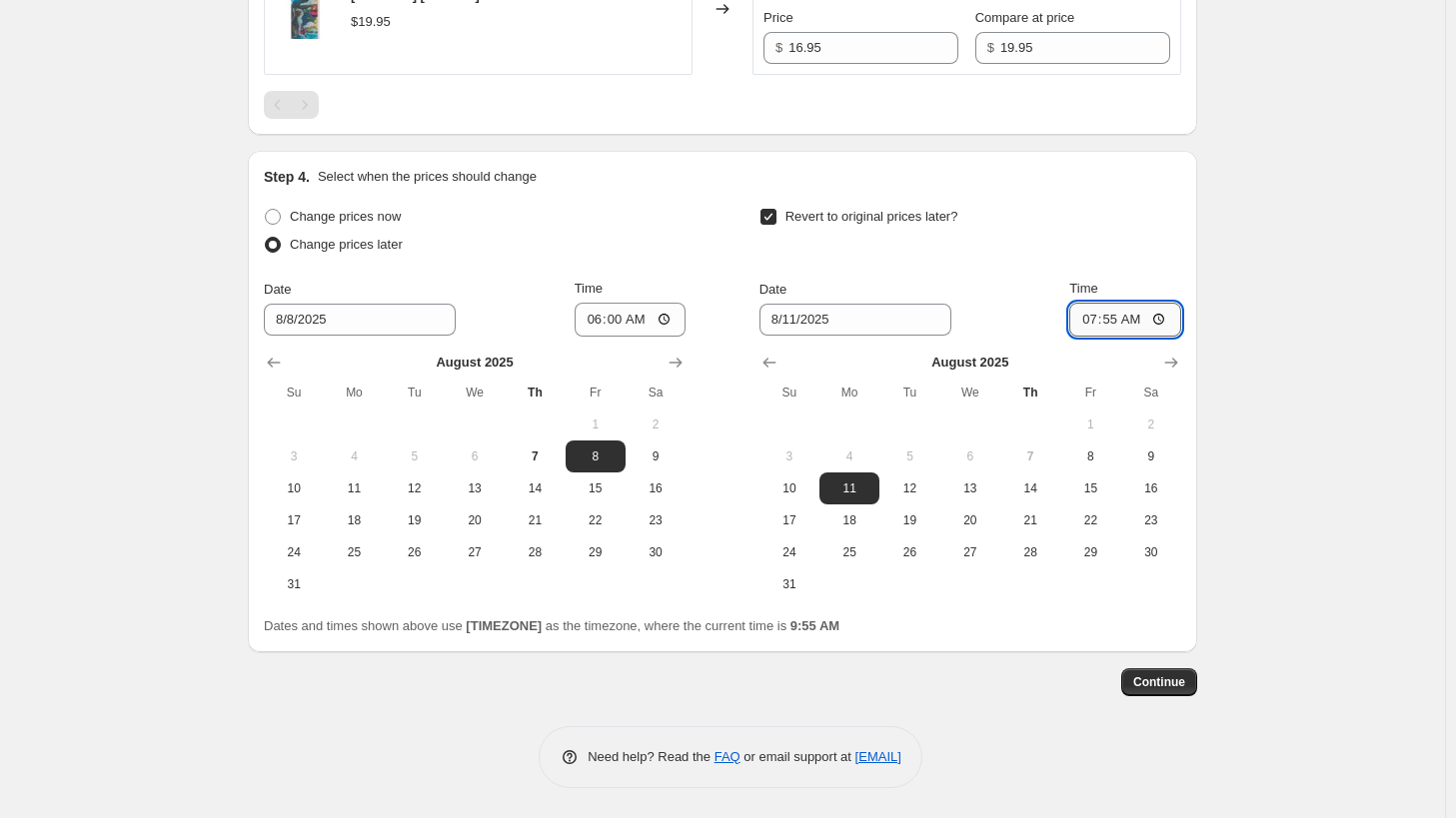 type on "07:00" 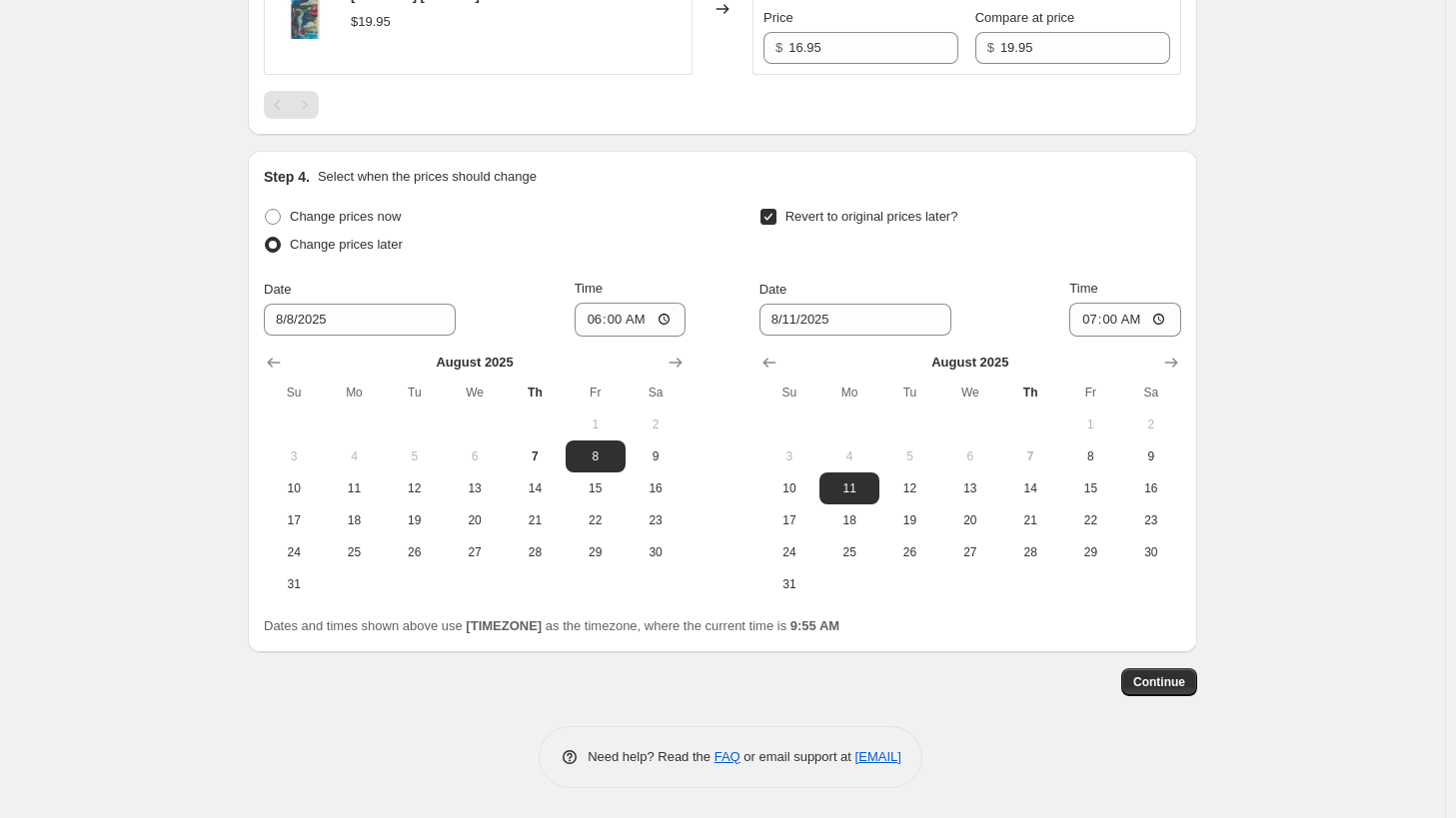 click on "Create new price change job. This page is ready Create new price change job Draft Step 1. Optionally give your price change job a title (eg "March 30% off sale on boots") [ANIMAL] Day This title is just for internal use, customers won't see it Step 2. Select how the prices should change Use bulk price change rules Set product prices individually Use CSV upload Select tags to add while price change is active Select tags to remove while price change is active Step 3. Select which products should change in price Select all products, use filters, or select products variants individually All products Filter by product, collection, tag, vendor, product type, variant title, or inventory Select product variants individually Product filters Products must match: all conditions any condition The product The product's collection The product's tag The product's vendor The product's type The product's status The variant's title Inventory quantity The product's collection Is equal to Is not equal to Is equal to [PRODUCT] [PRODUCT] $ $" at bounding box center (723, -912) 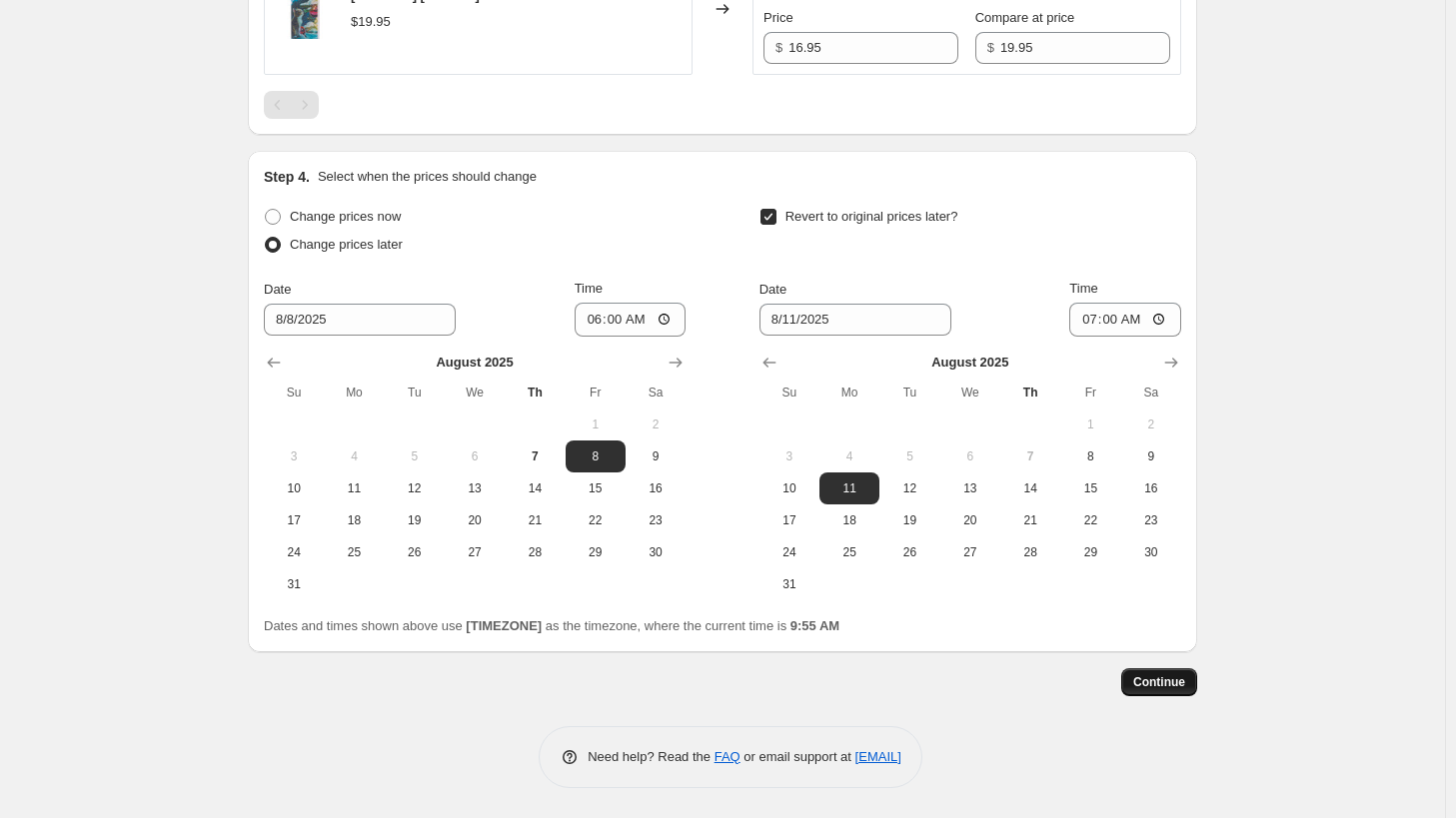 click on "Continue" at bounding box center (1159, 682) 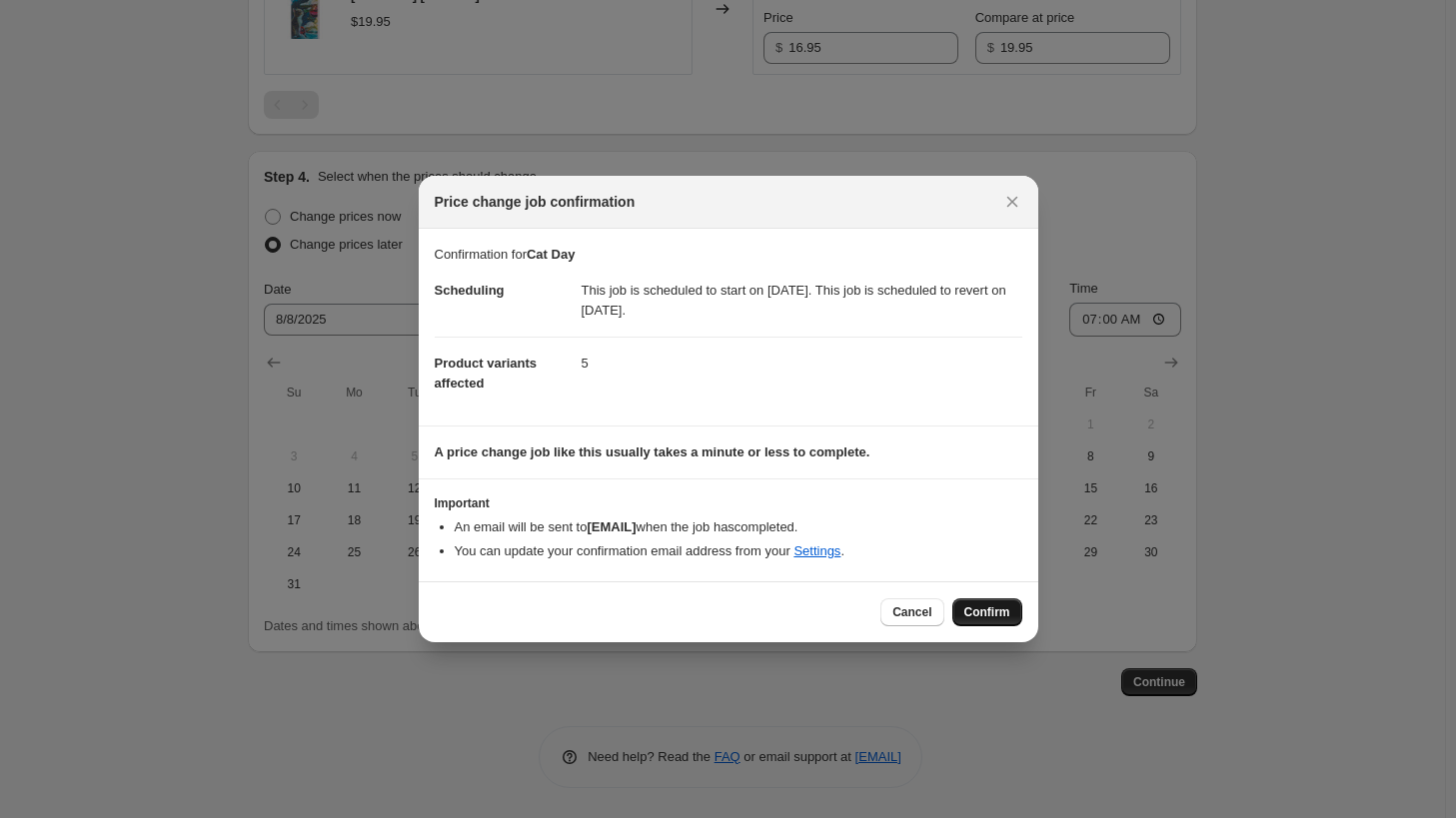 click on "Confirm" at bounding box center [987, 612] 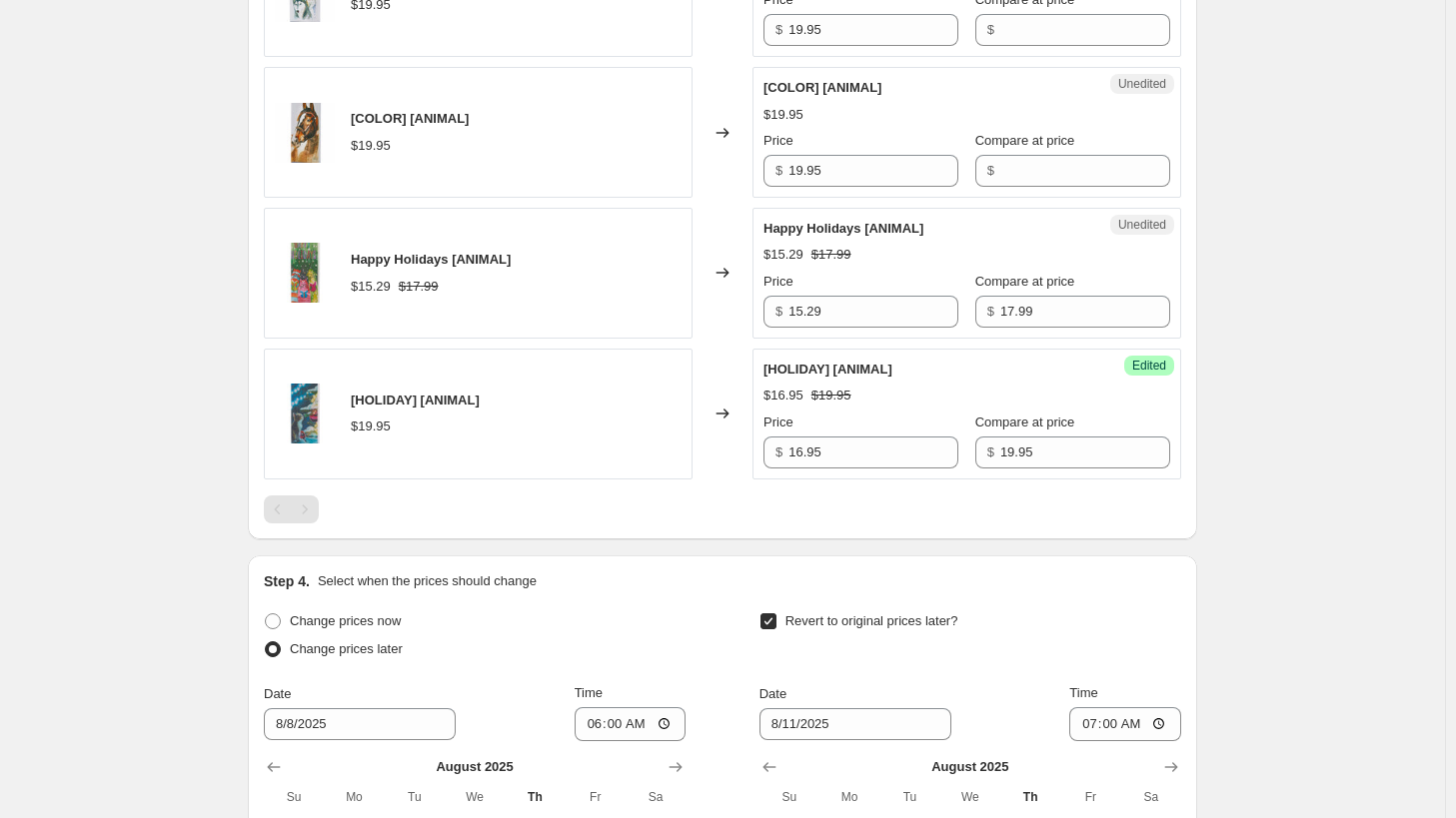 scroll, scrollTop: 2170, scrollLeft: 0, axis: vertical 